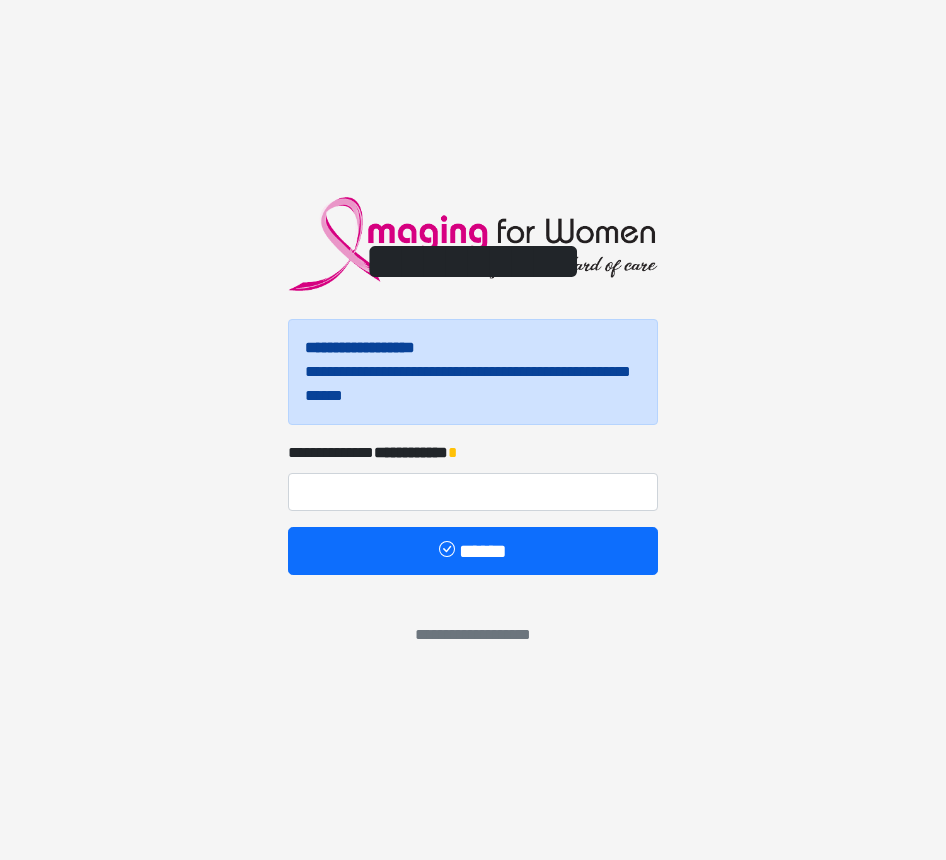 scroll, scrollTop: 0, scrollLeft: 0, axis: both 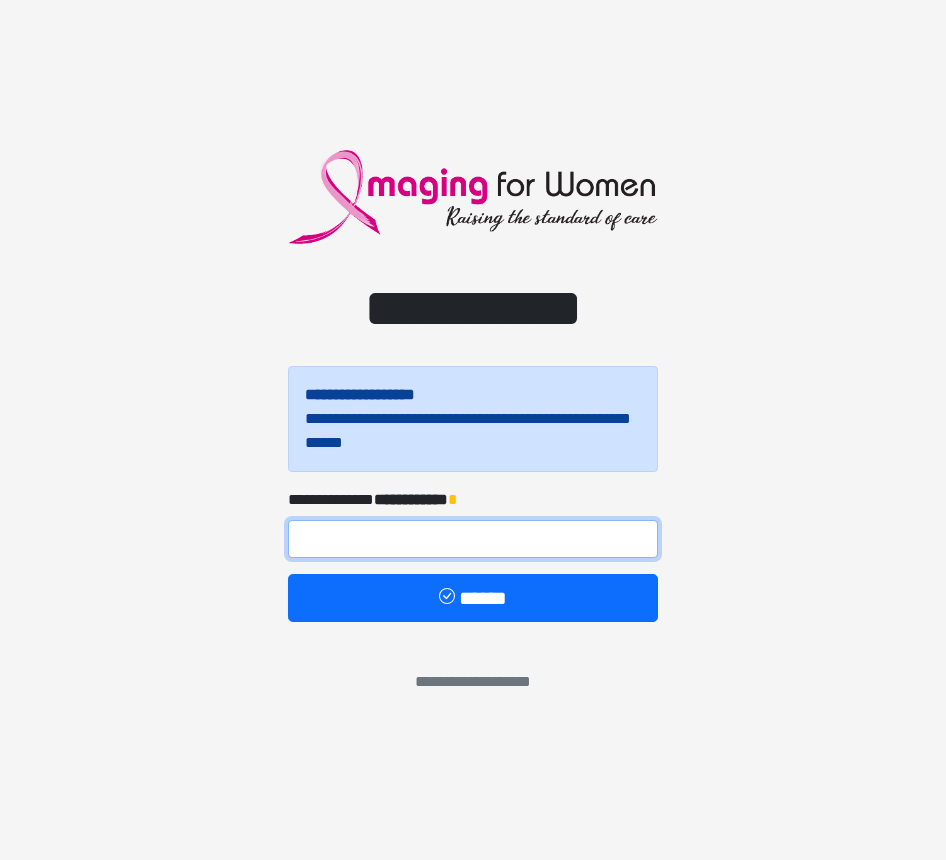 click at bounding box center (473, 539) 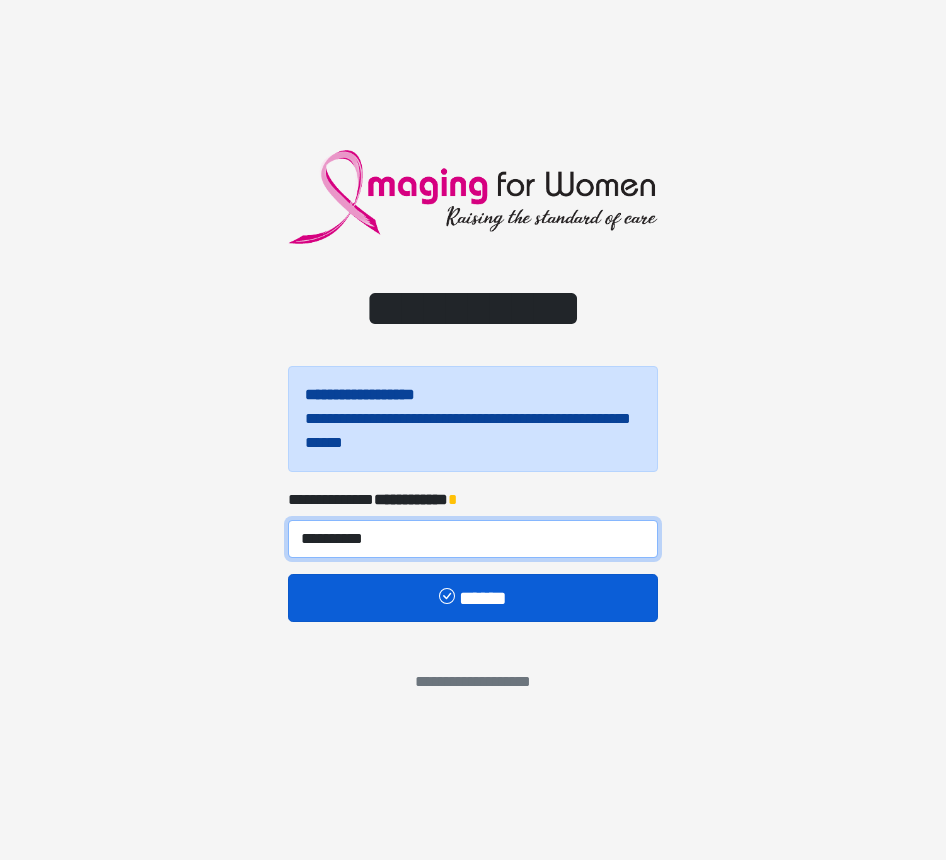 type on "**********" 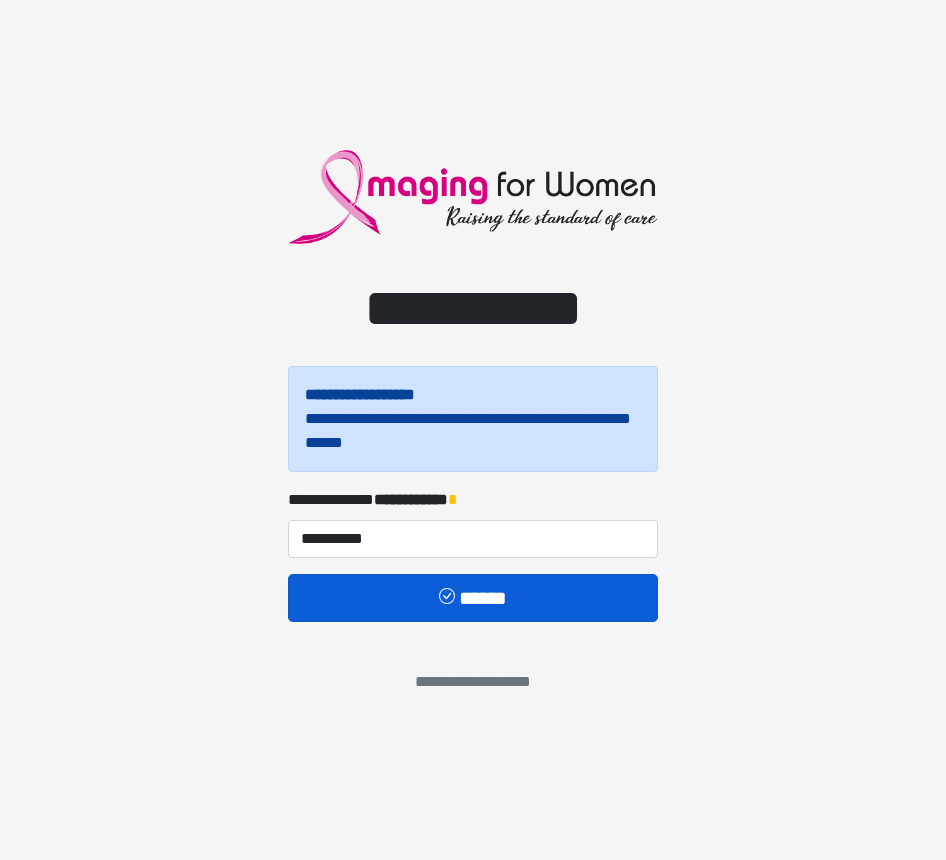 click on "******" at bounding box center (473, 598) 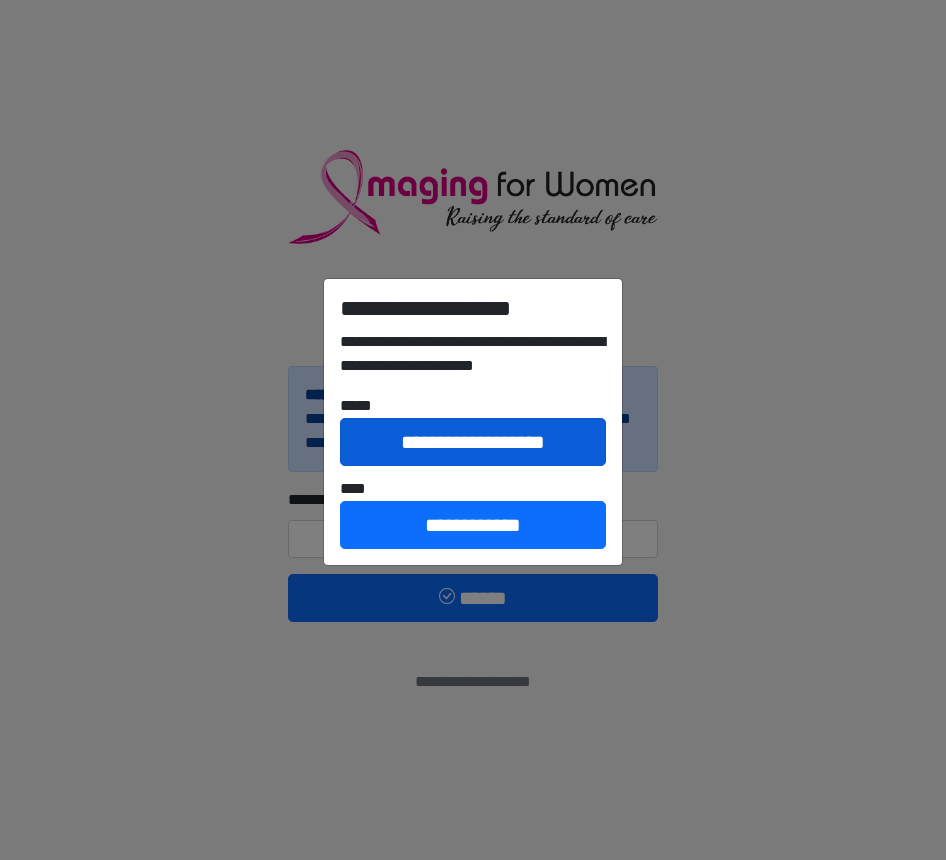 click on "**********" at bounding box center [473, 442] 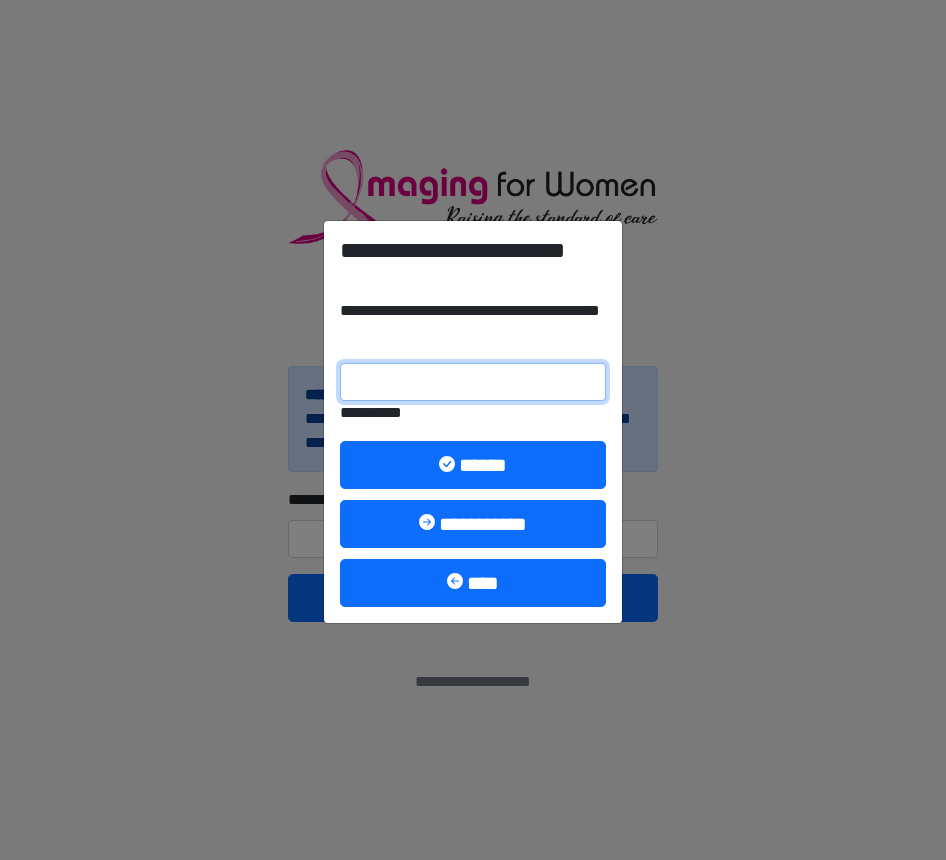 click on "**********" at bounding box center (473, 382) 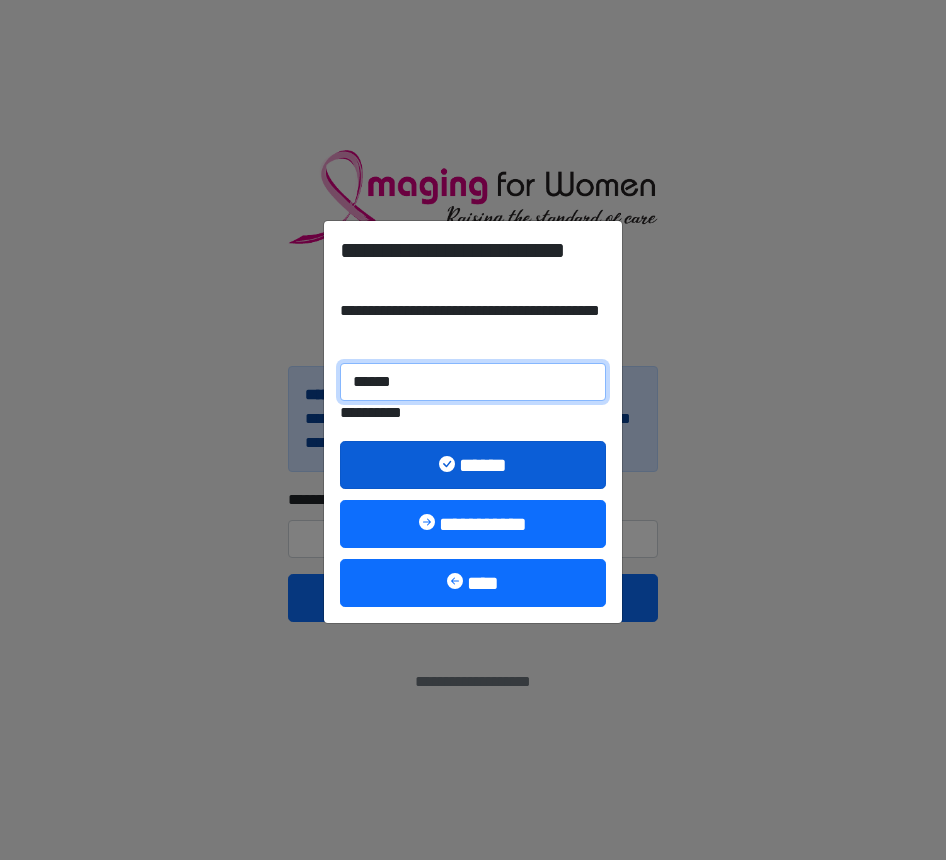 type on "******" 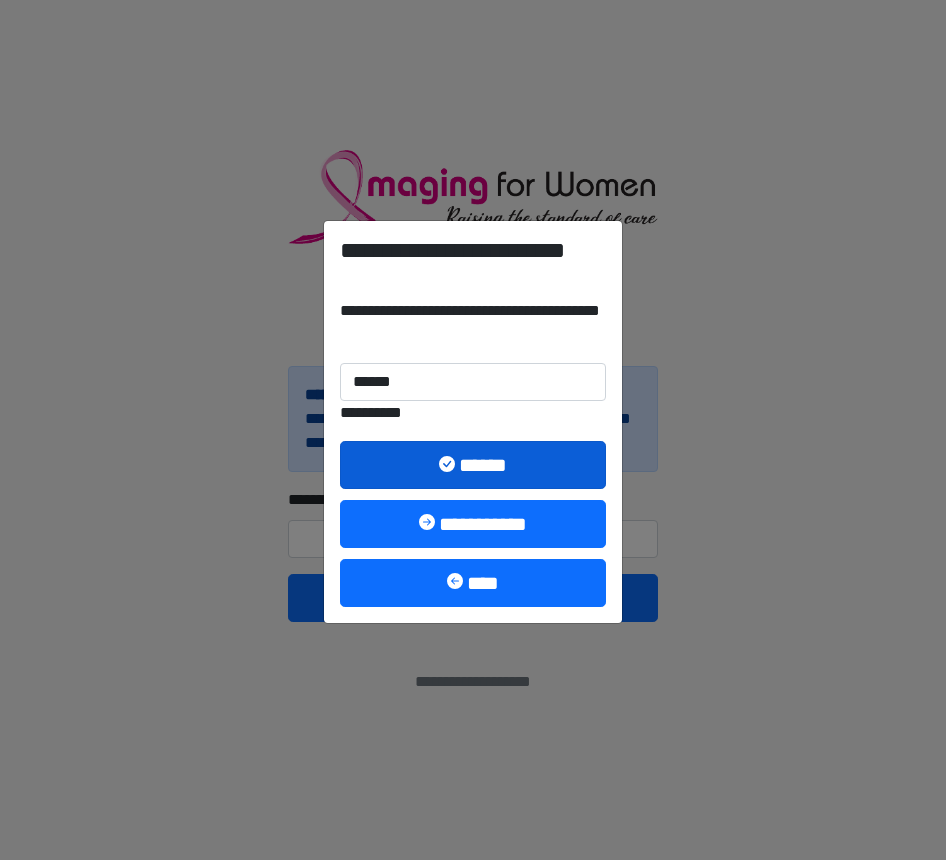 click on "******" at bounding box center [473, 465] 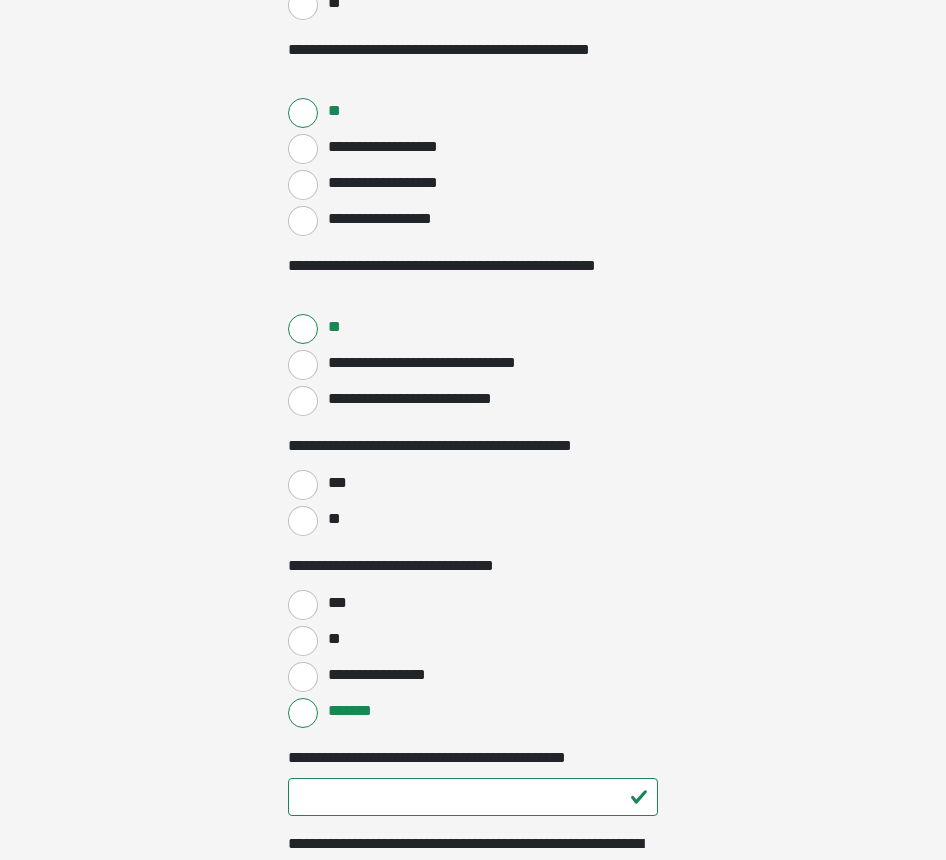 scroll, scrollTop: 881, scrollLeft: 0, axis: vertical 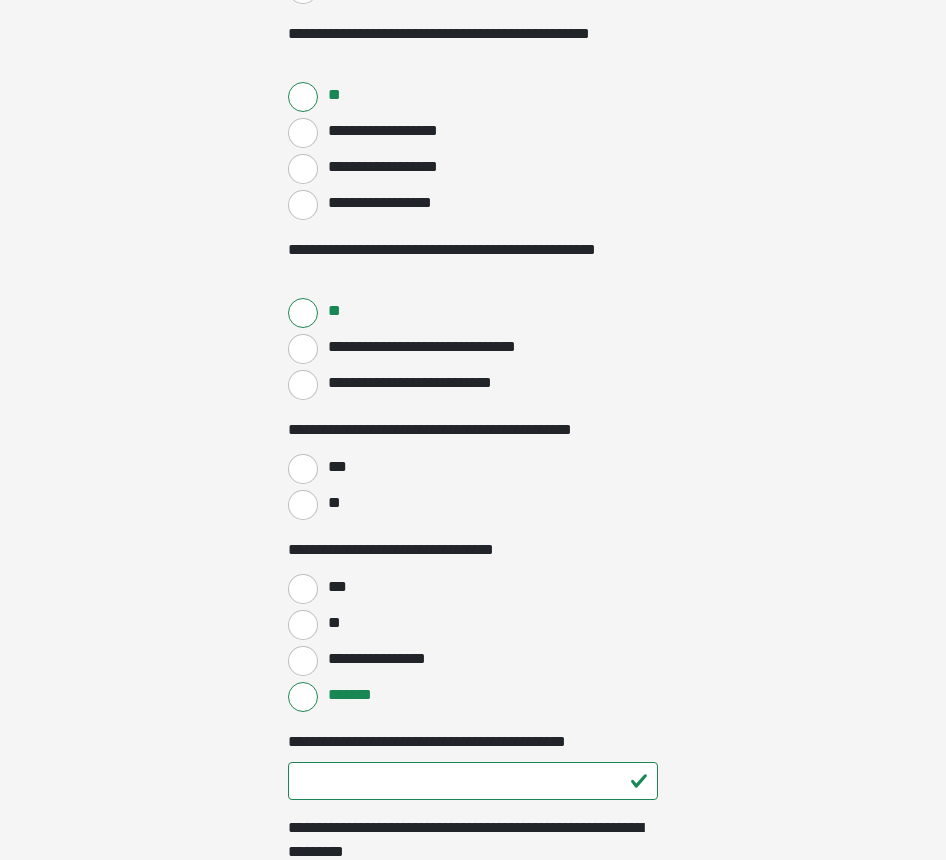 click on "***" at bounding box center [303, 469] 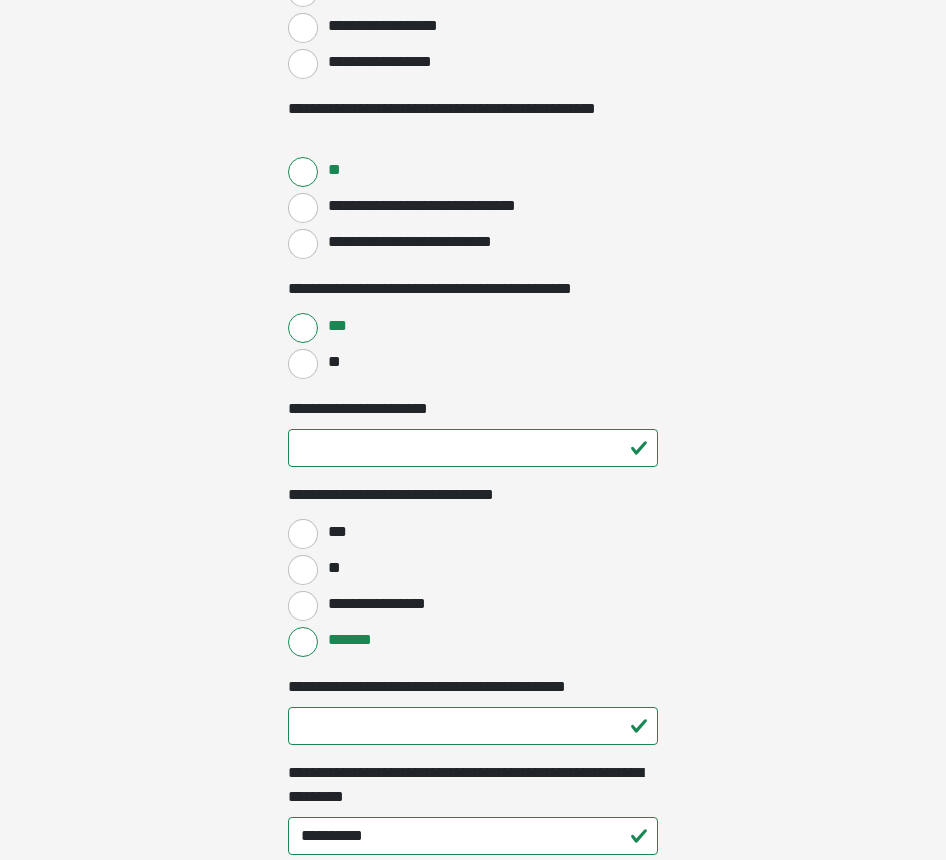 scroll, scrollTop: 1023, scrollLeft: 0, axis: vertical 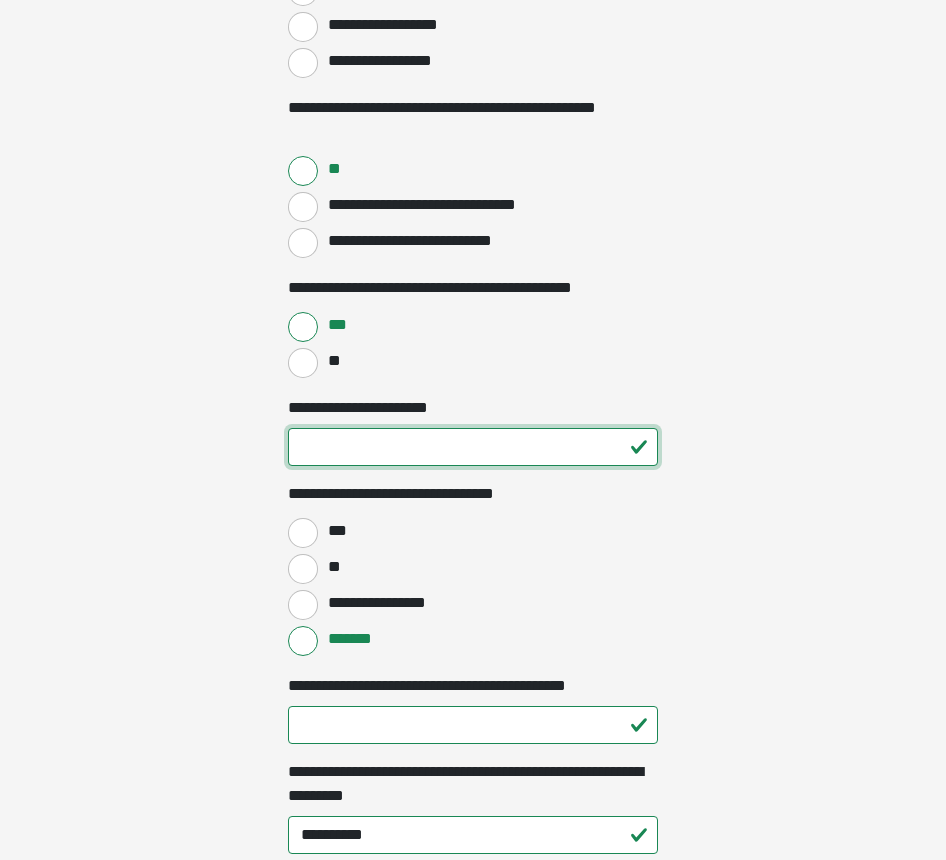 click on "**********" at bounding box center [473, 447] 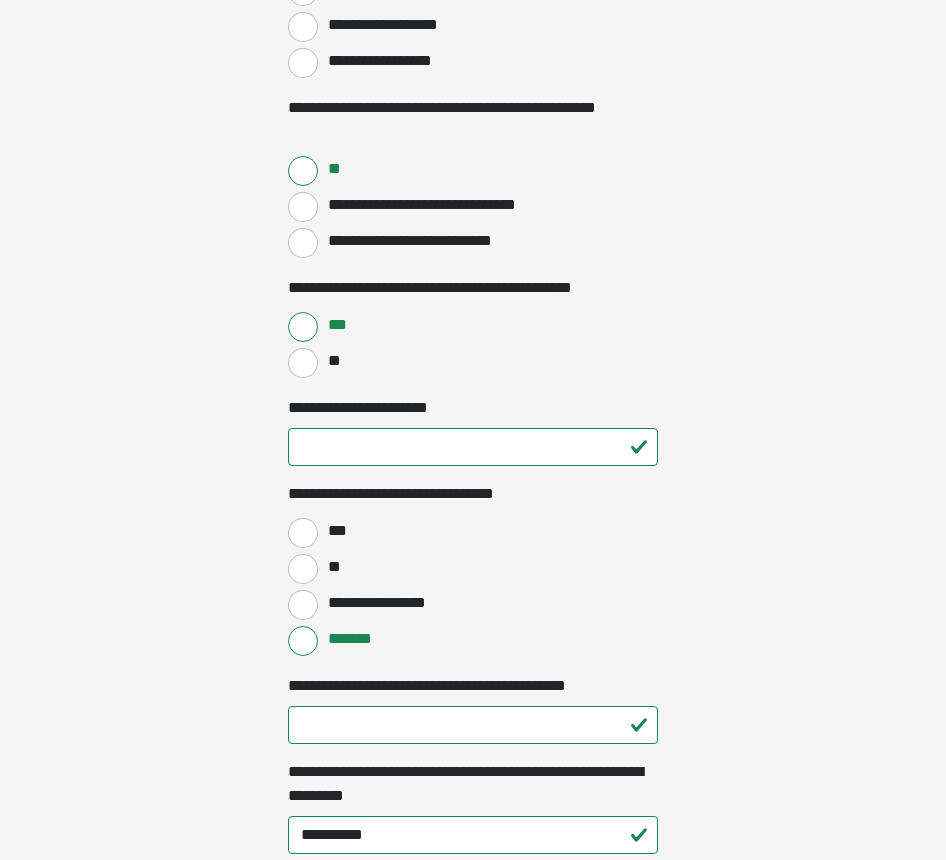 click on "**********" at bounding box center [473, 603] 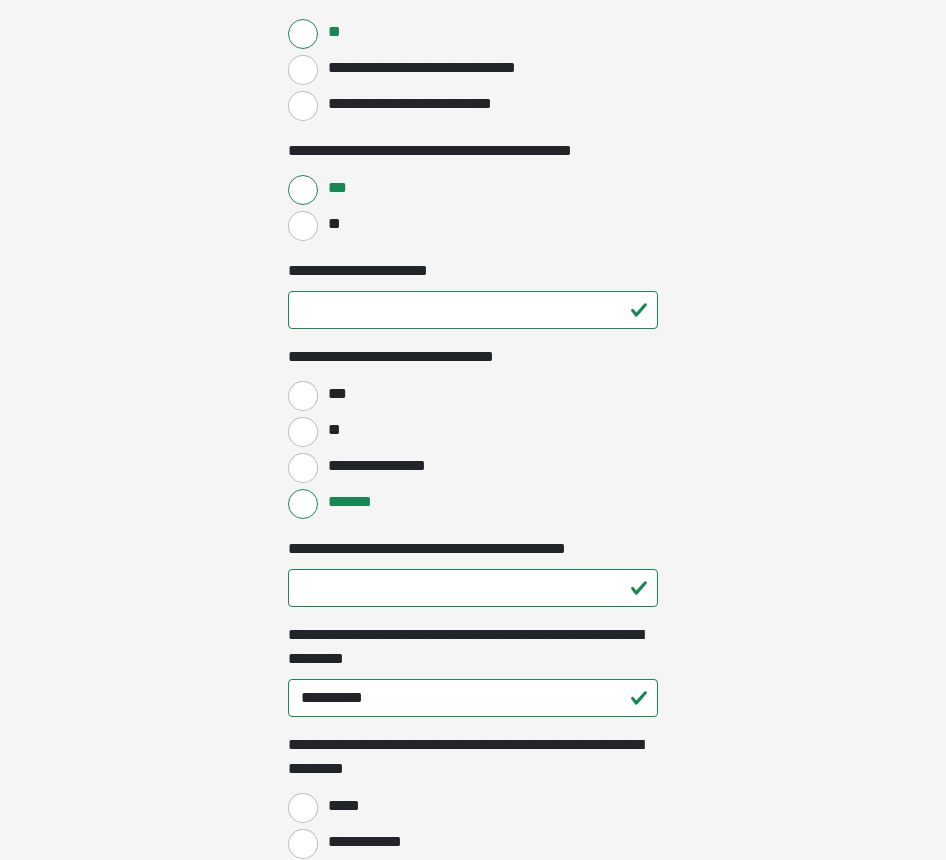 scroll, scrollTop: 1161, scrollLeft: 0, axis: vertical 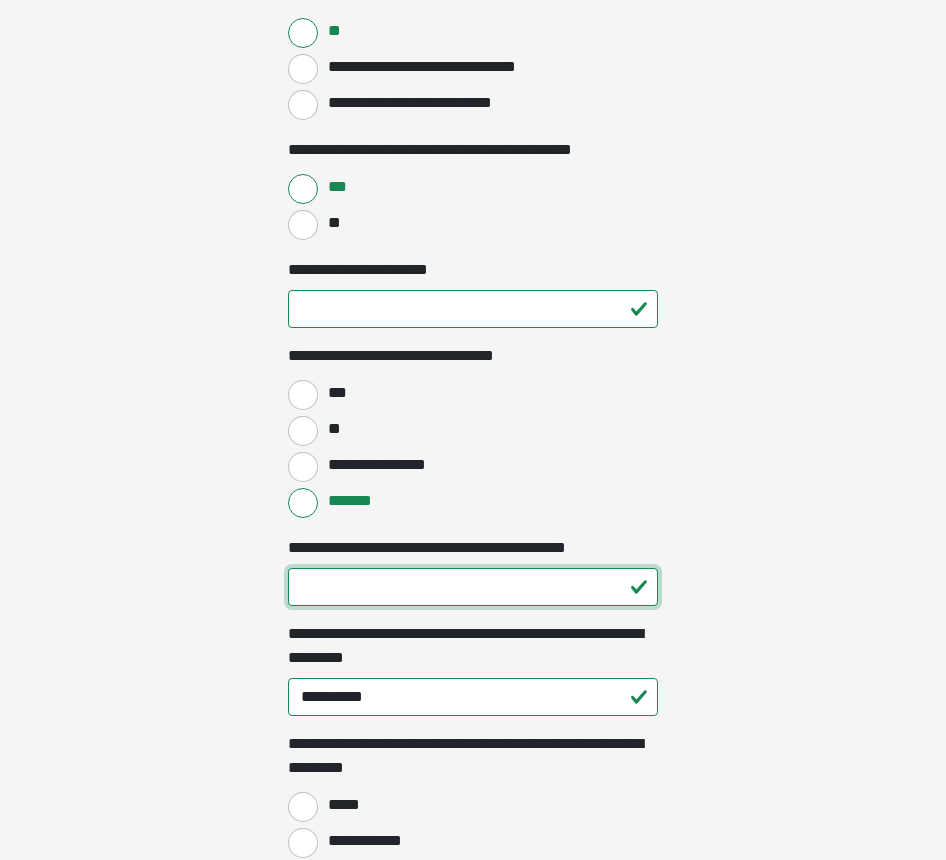click on "**********" at bounding box center (473, 587) 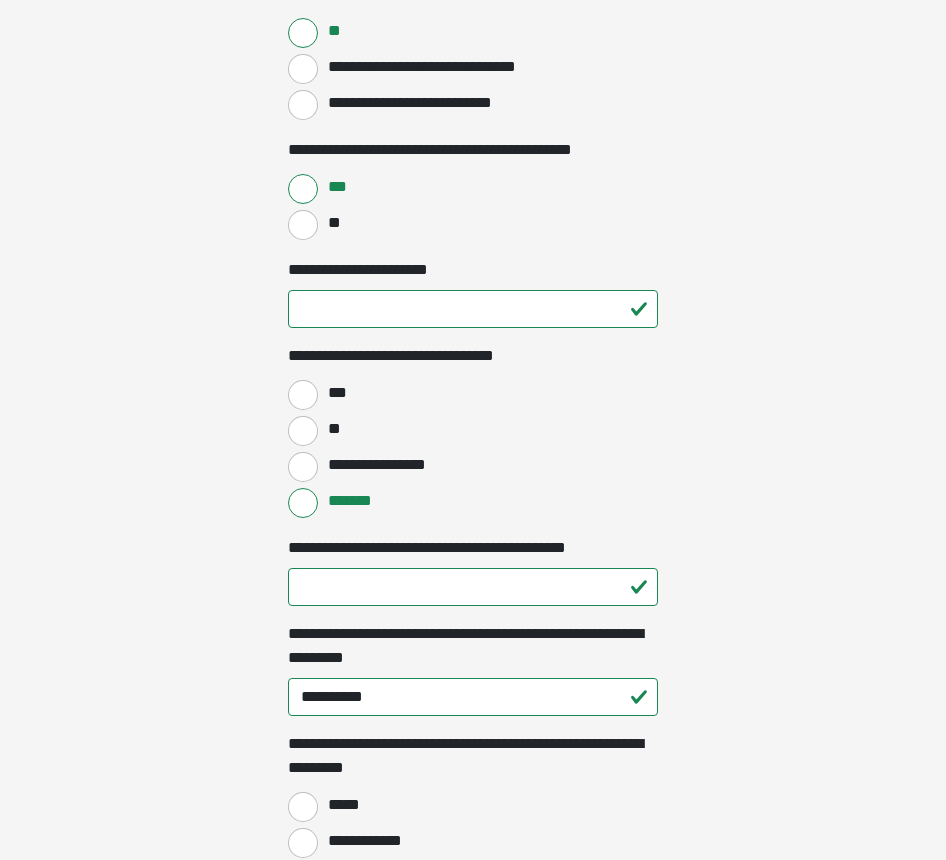 click on "**********" at bounding box center [473, -731] 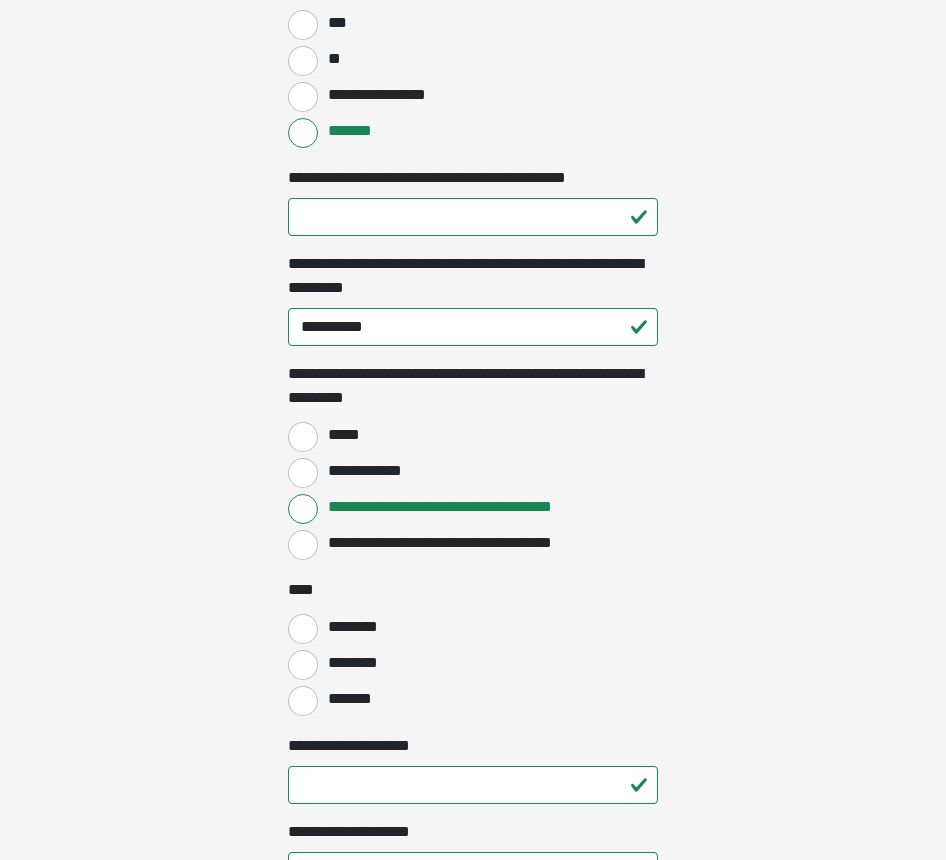 scroll, scrollTop: 1532, scrollLeft: 0, axis: vertical 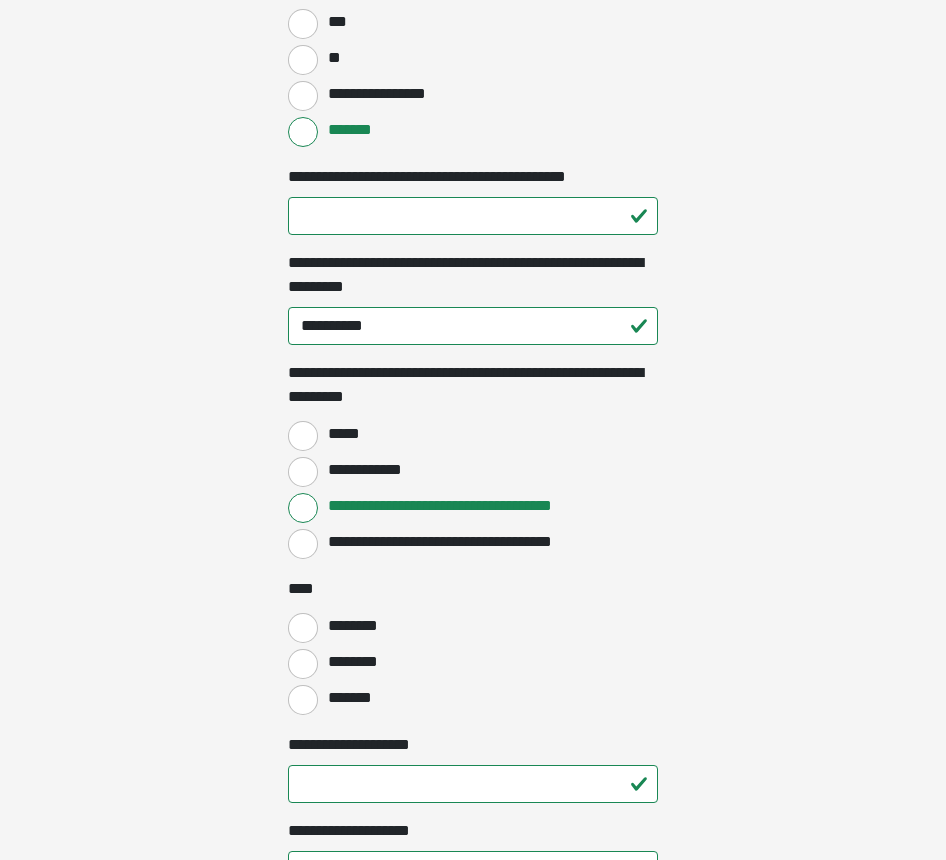 click on "********" at bounding box center (303, 664) 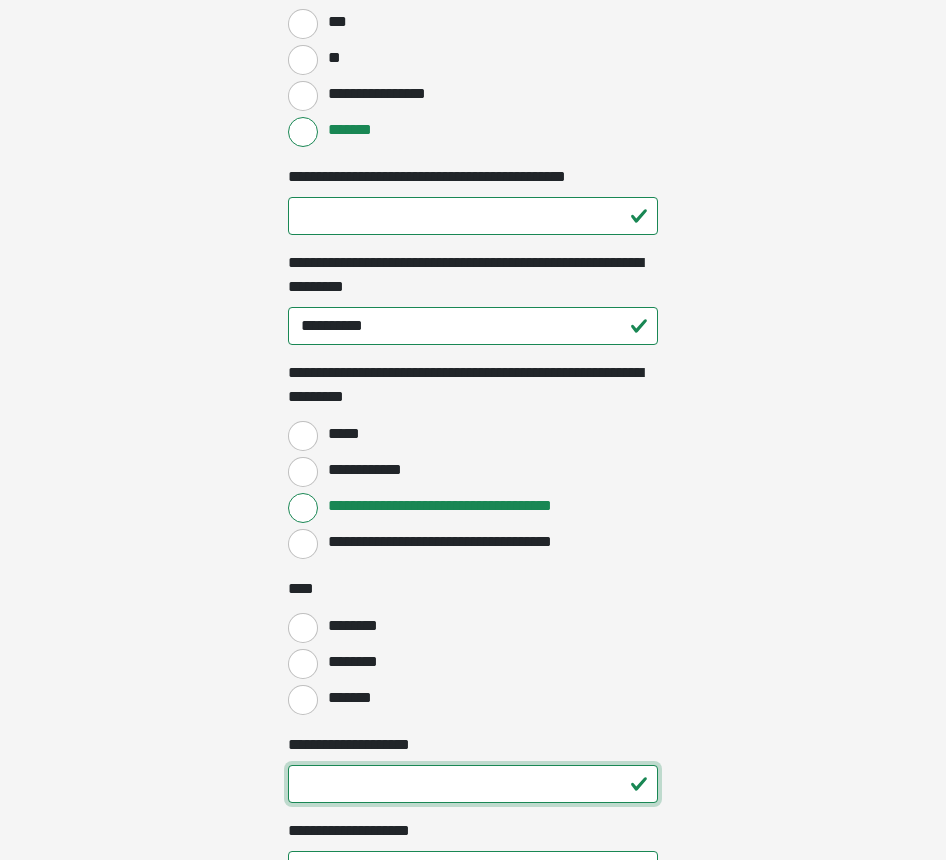 click on "**********" at bounding box center [473, 784] 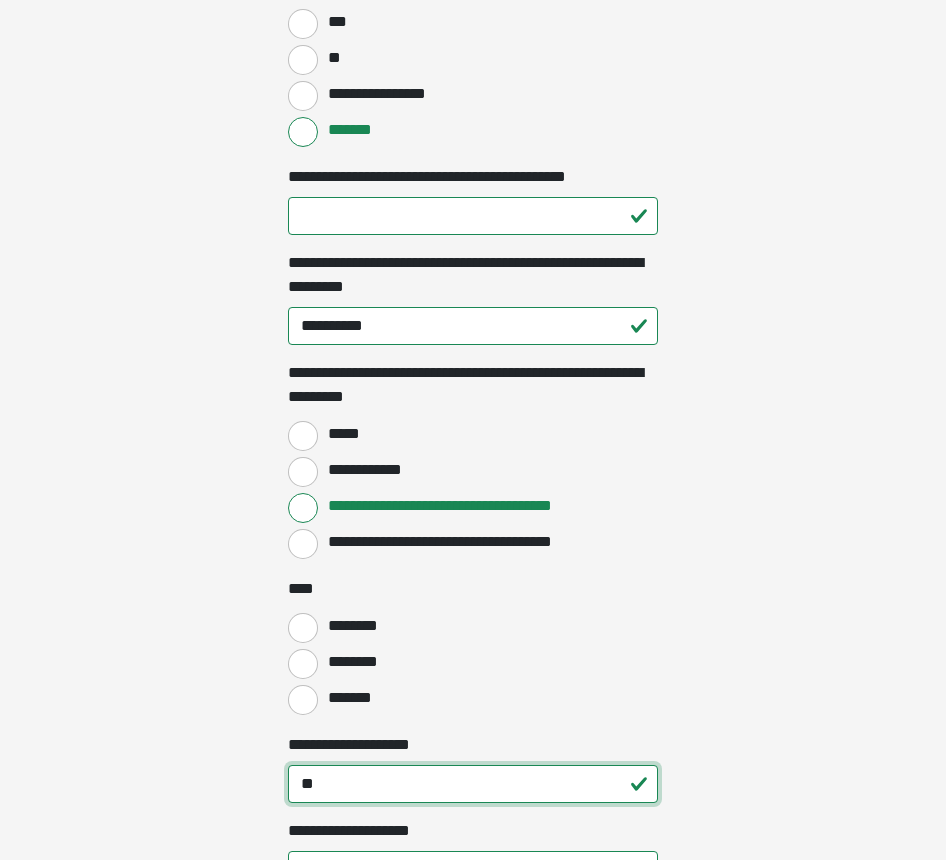 type on "**" 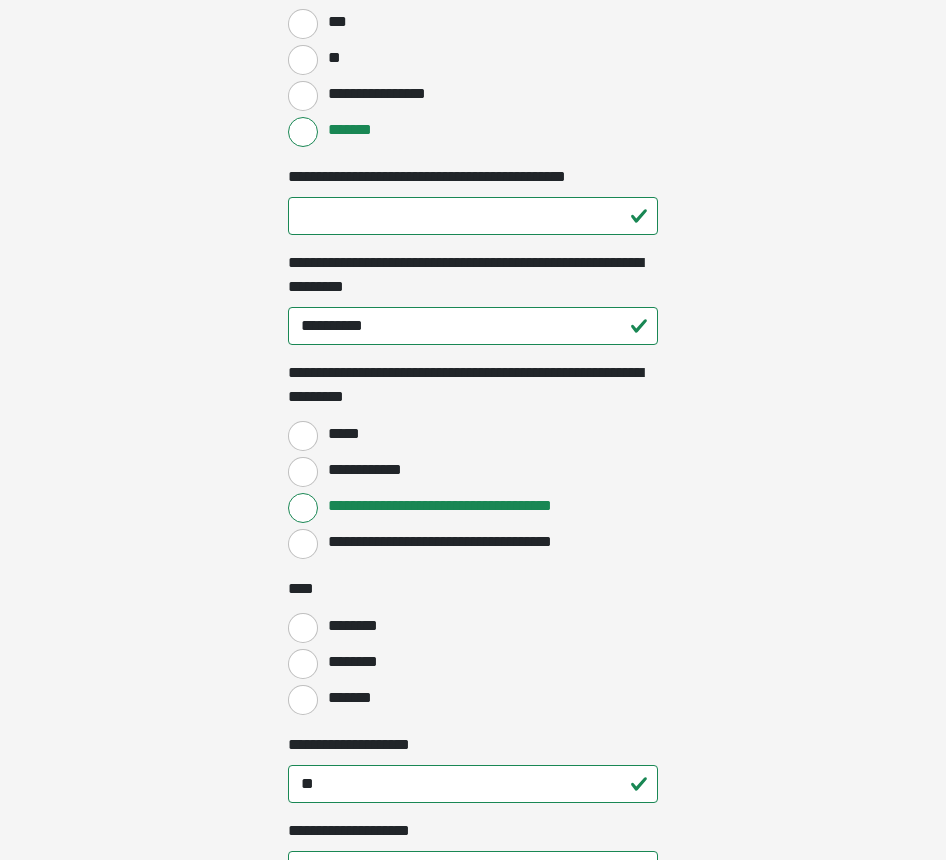drag, startPoint x: 274, startPoint y: 791, endPoint x: 208, endPoint y: 788, distance: 66.068146 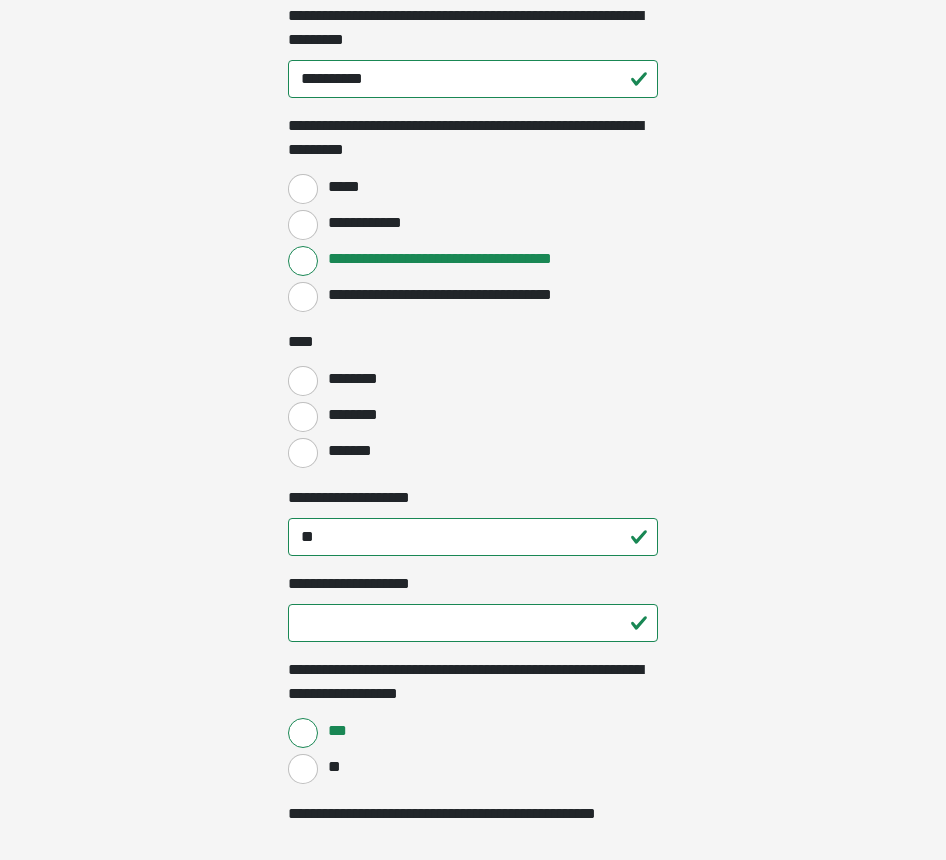 scroll, scrollTop: 1782, scrollLeft: 0, axis: vertical 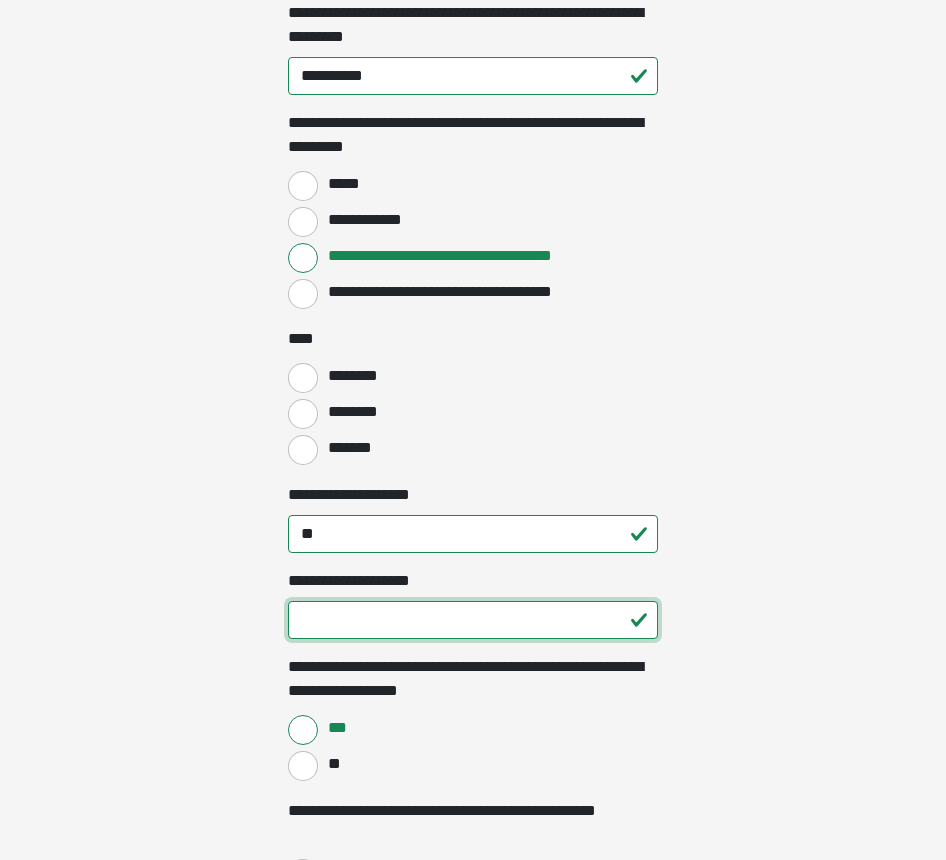 click on "**********" at bounding box center [473, 620] 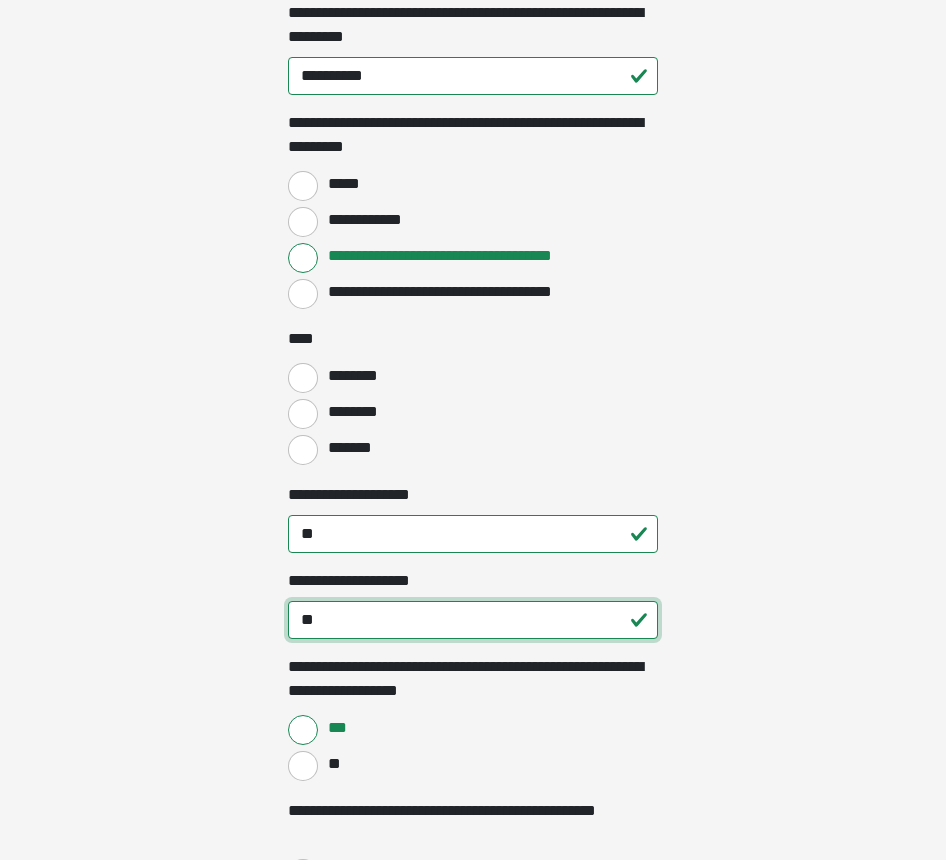 type on "**" 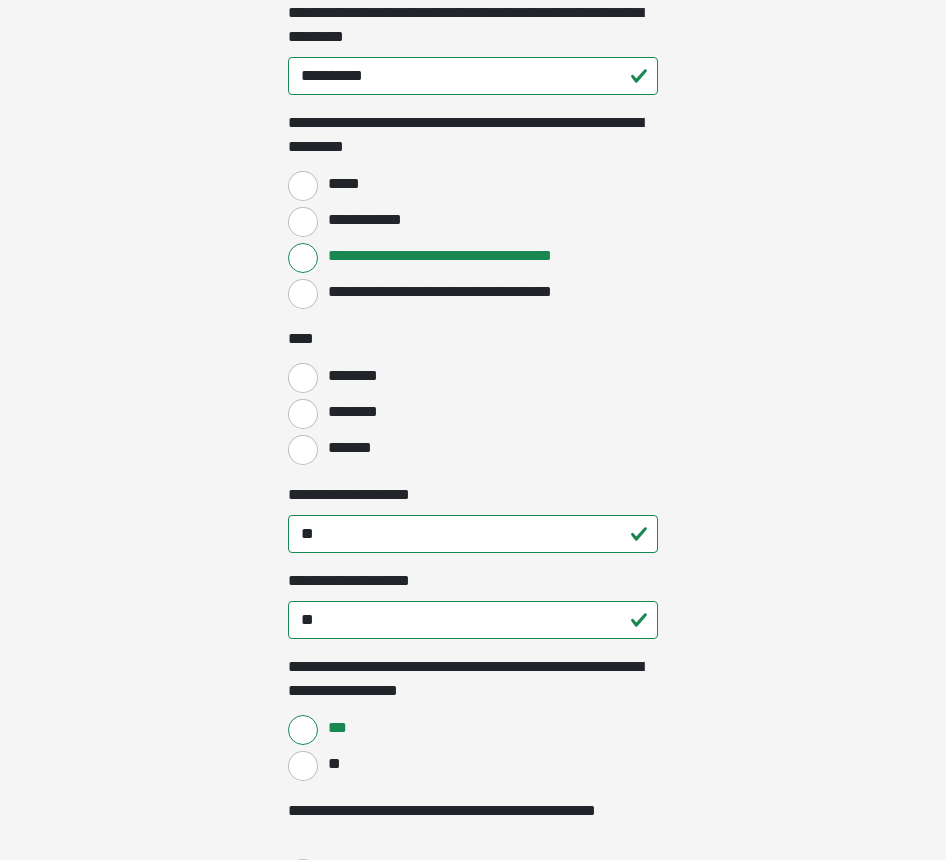 click on "***" at bounding box center (473, 728) 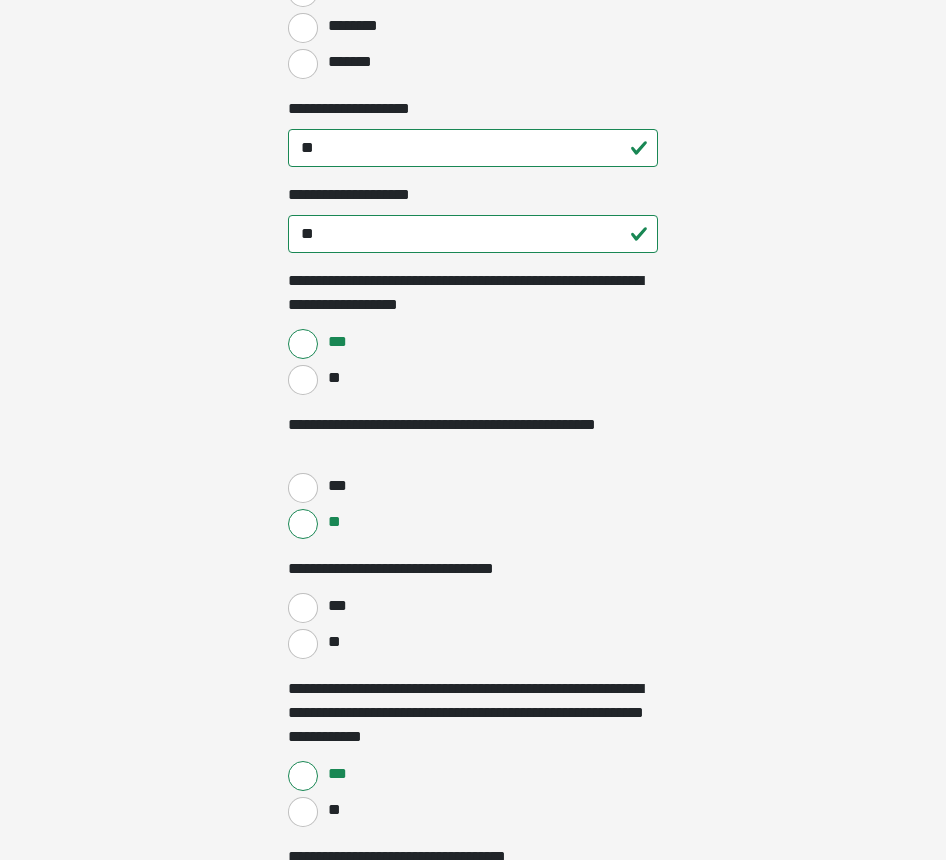scroll, scrollTop: 2179, scrollLeft: 0, axis: vertical 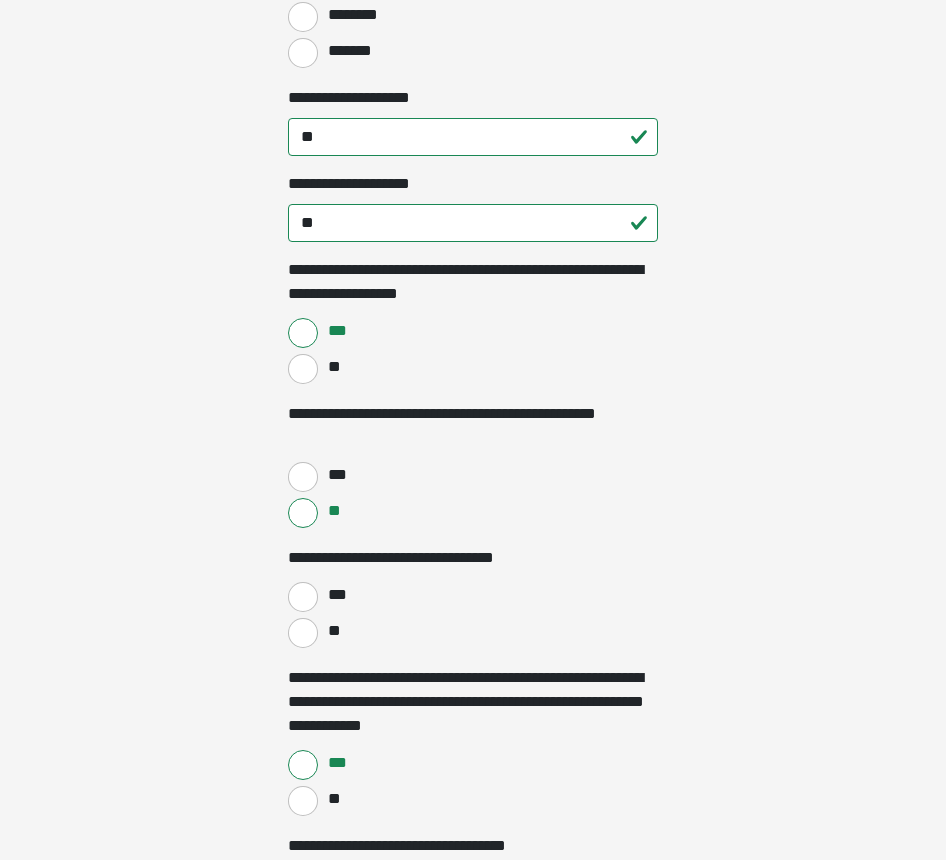 click on "**" at bounding box center [303, 633] 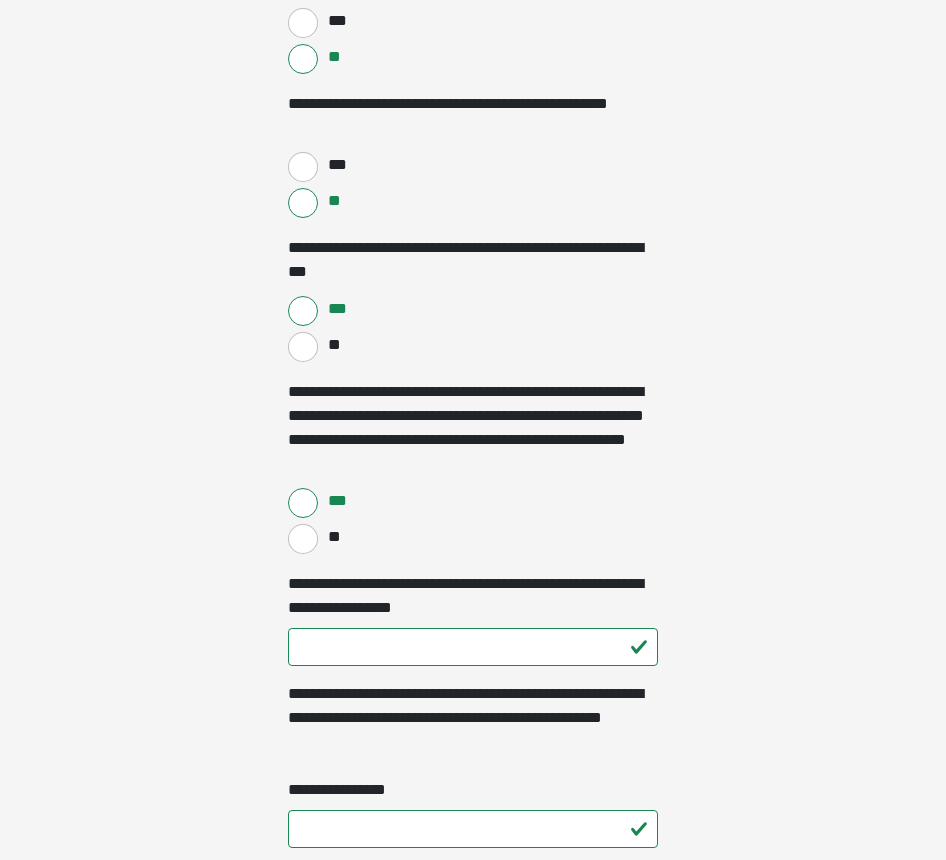 scroll, scrollTop: 3619, scrollLeft: 0, axis: vertical 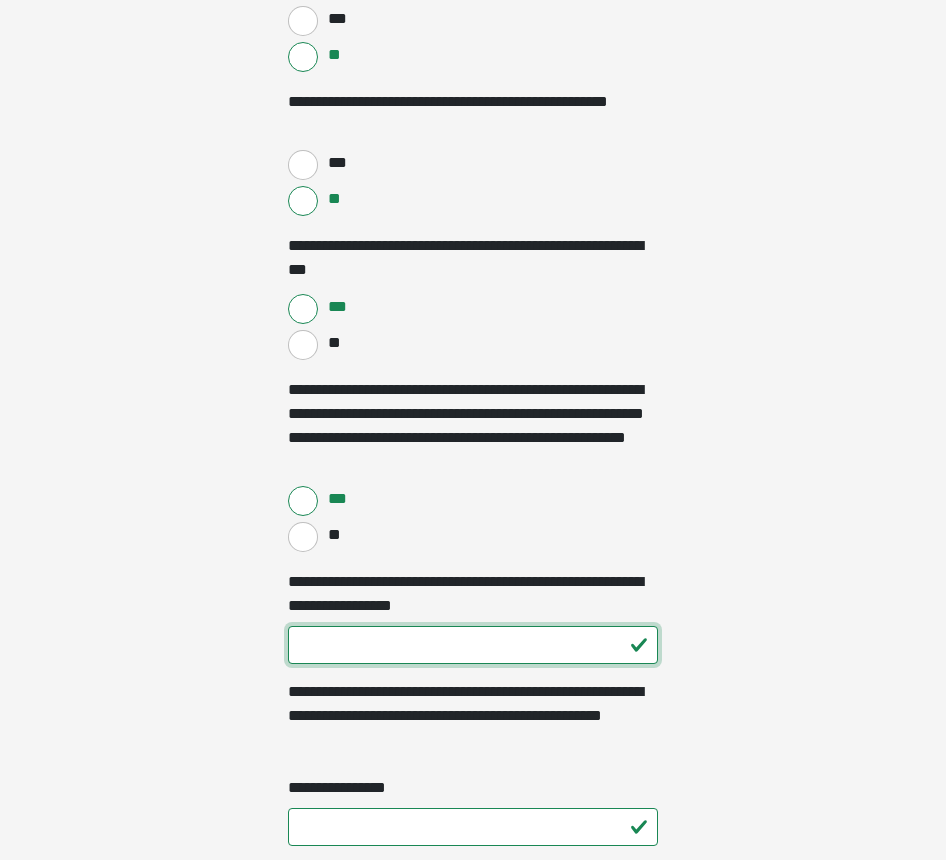 click on "**********" at bounding box center [473, 645] 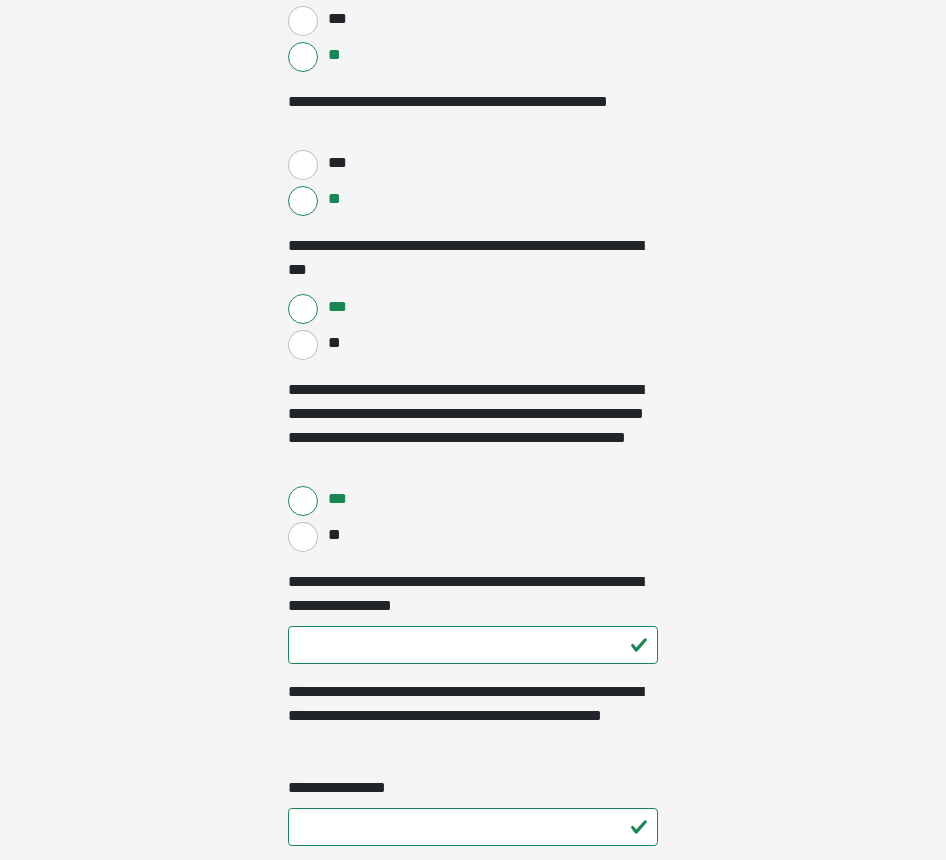 drag, startPoint x: 279, startPoint y: 666, endPoint x: 223, endPoint y: 686, distance: 59.464275 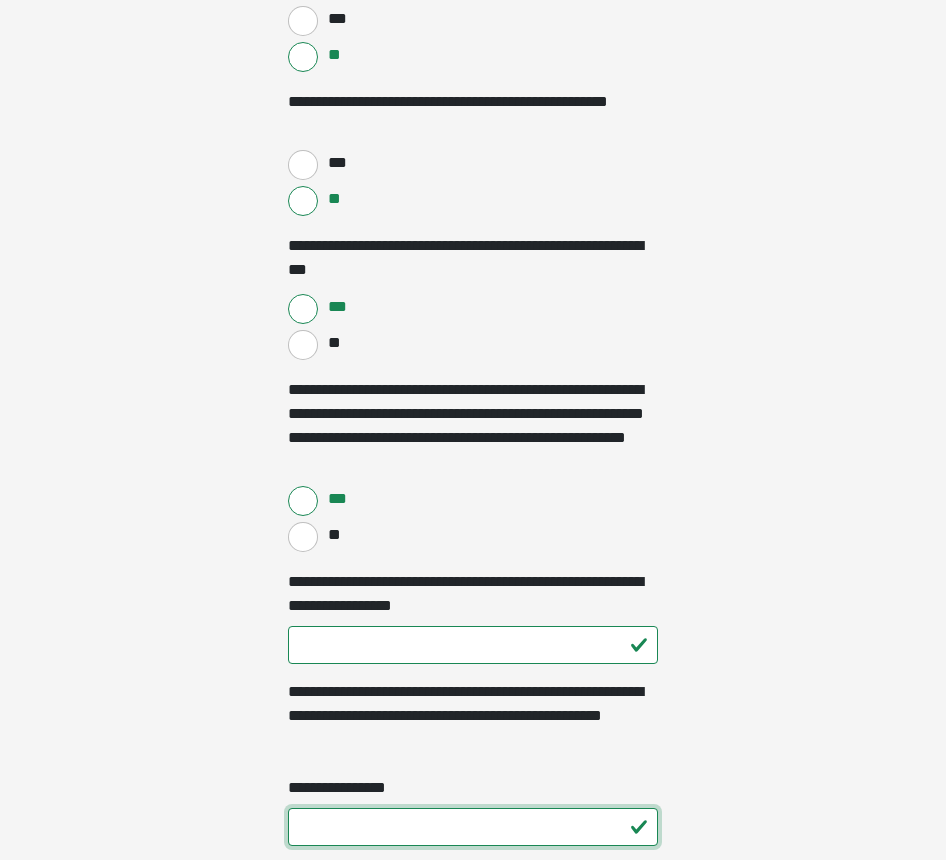 click on "**********" at bounding box center [473, 827] 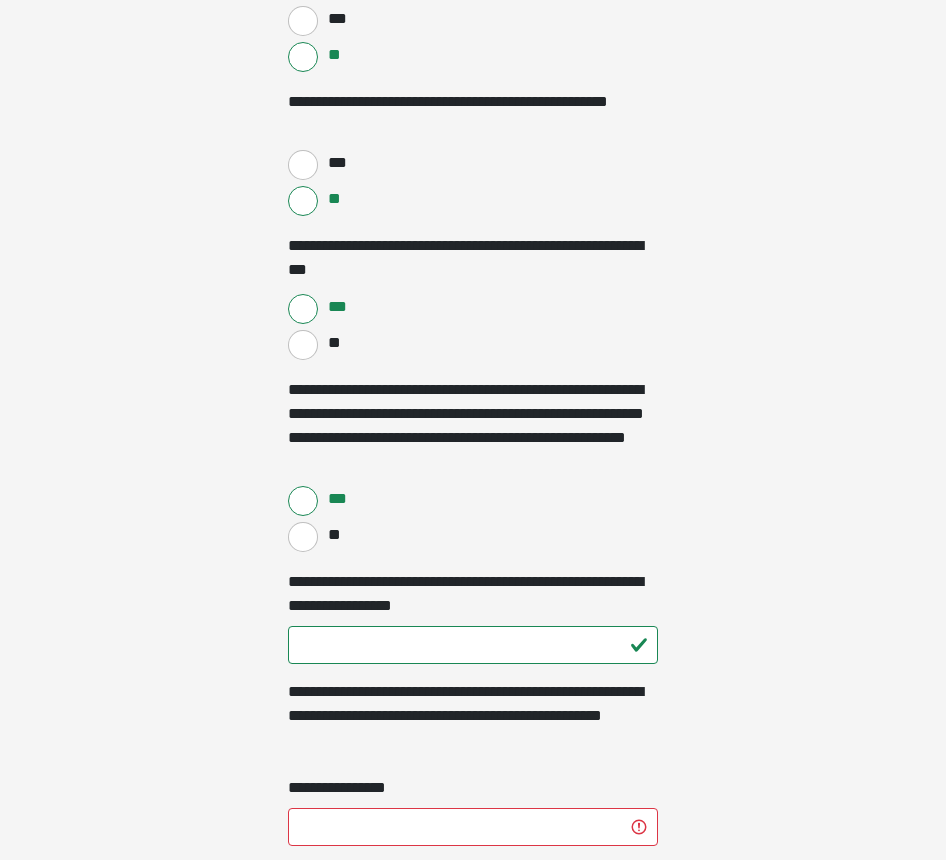 click on "**********" at bounding box center [473, 720] 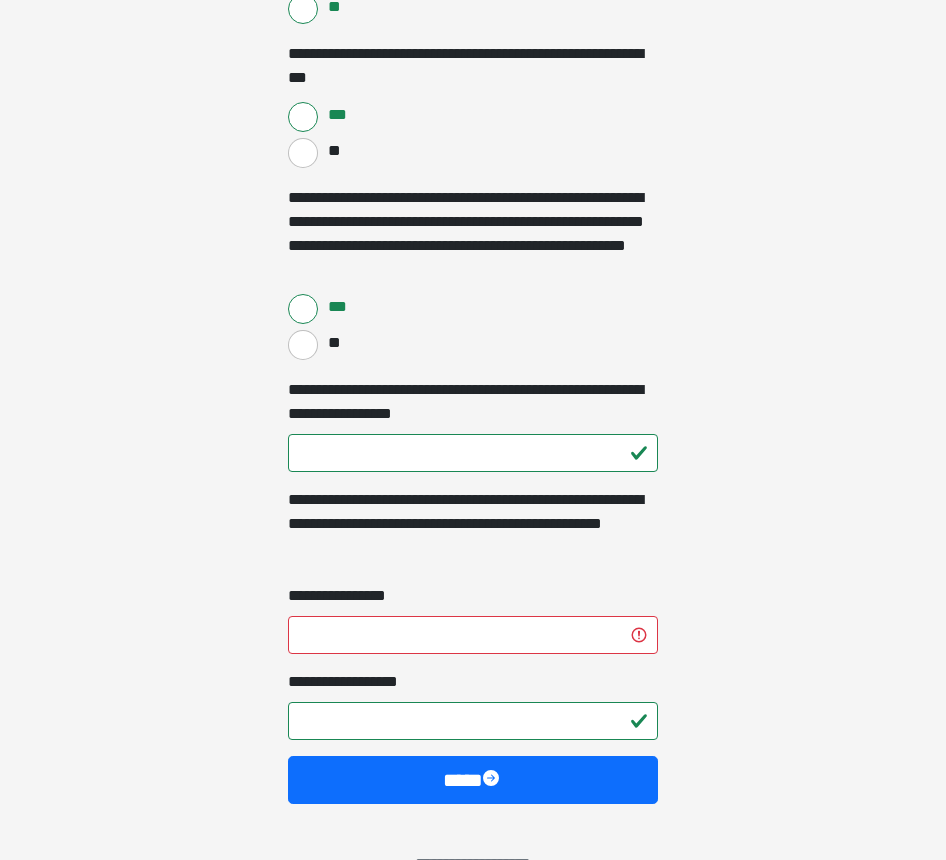 scroll, scrollTop: 3819, scrollLeft: 0, axis: vertical 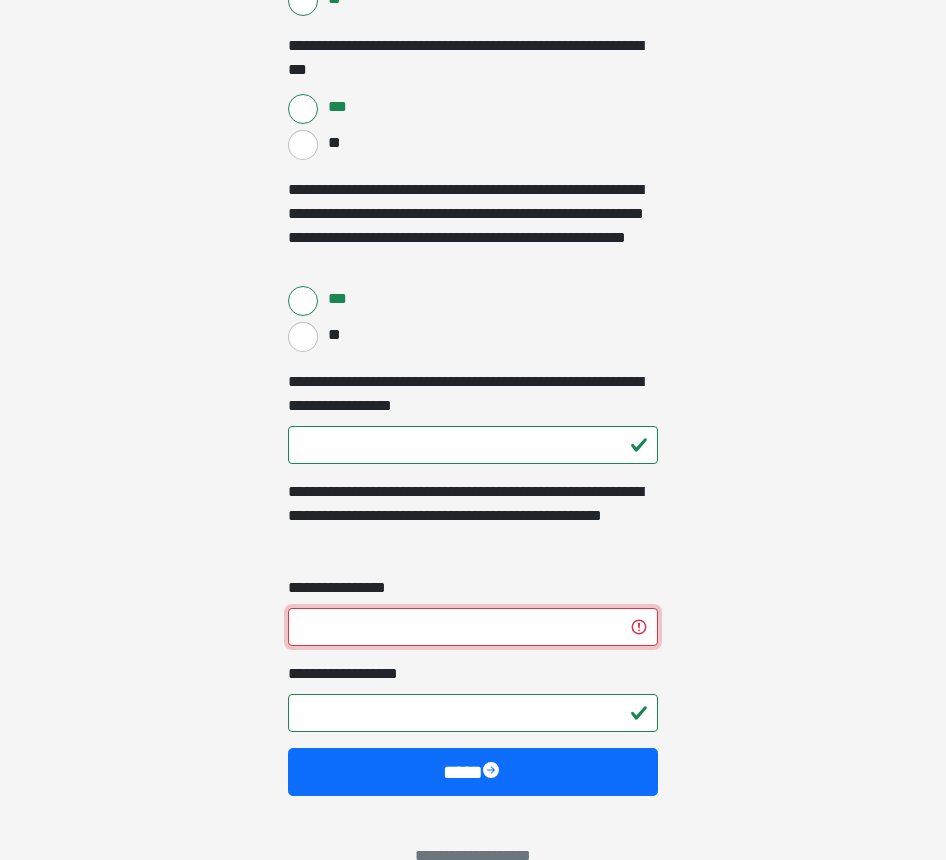 click on "**********" at bounding box center [473, 627] 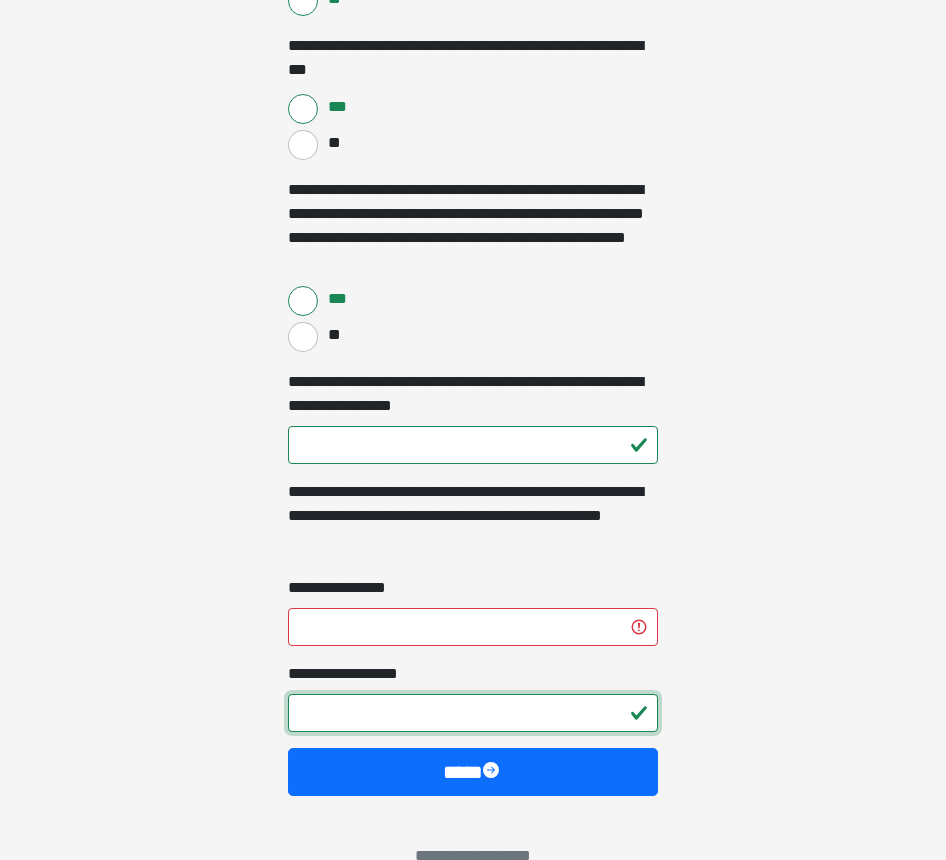 click on "**********" at bounding box center [473, 713] 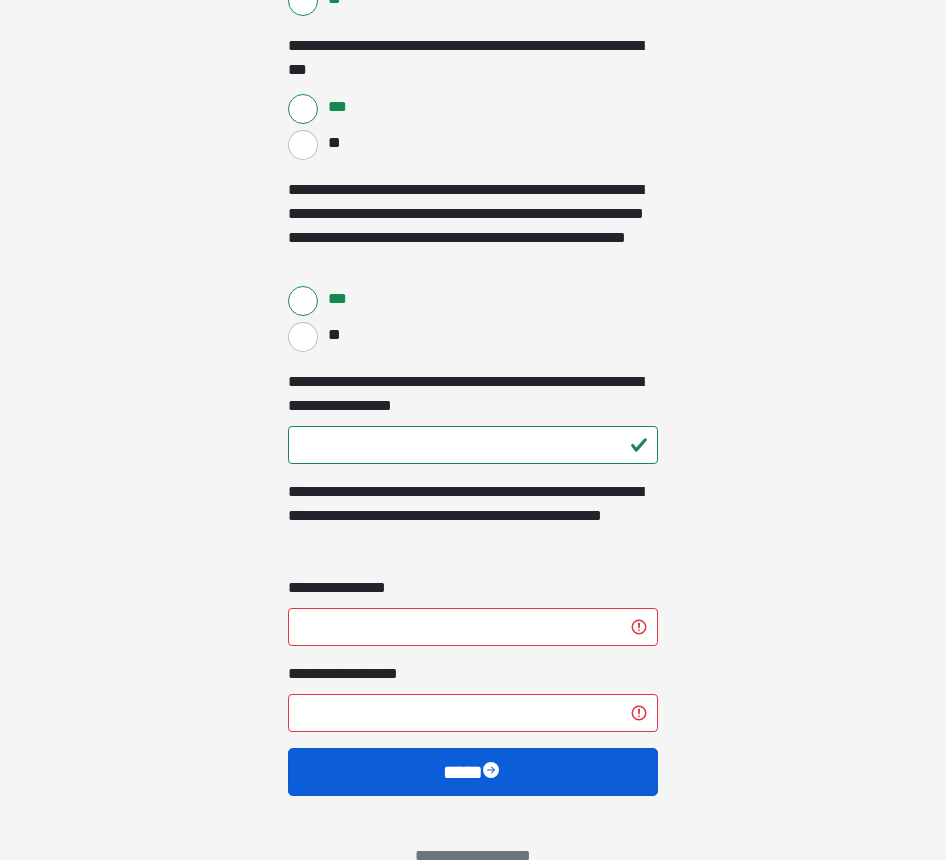 click on "****" at bounding box center [473, 772] 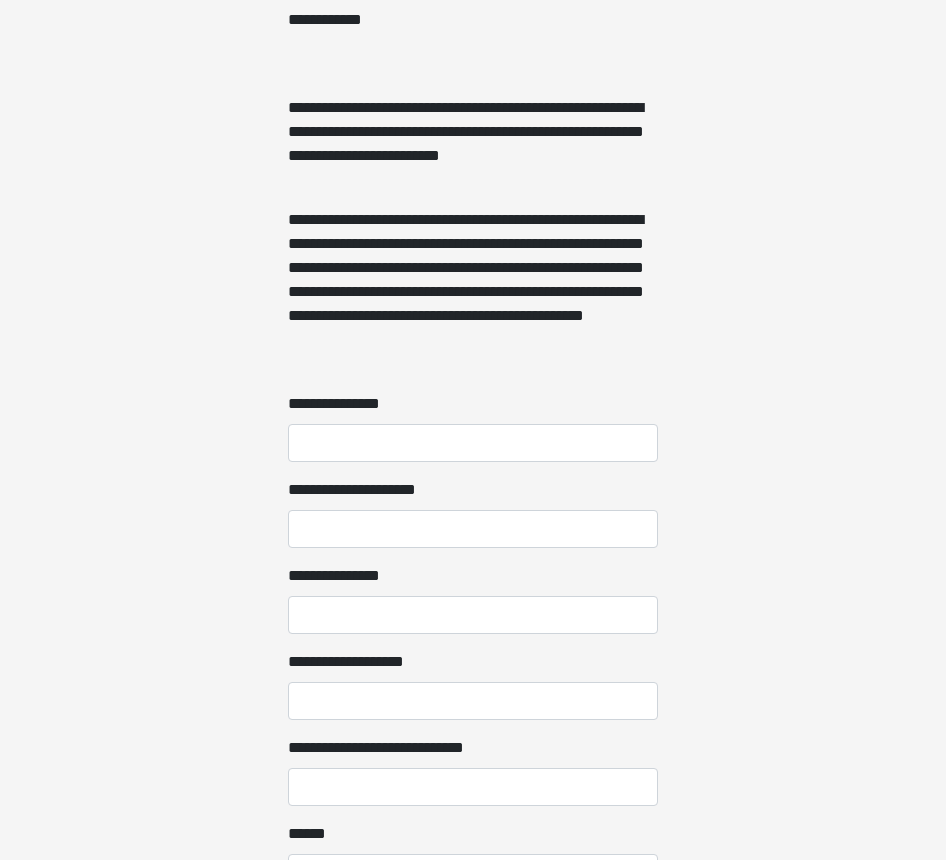 scroll, scrollTop: 1399, scrollLeft: 0, axis: vertical 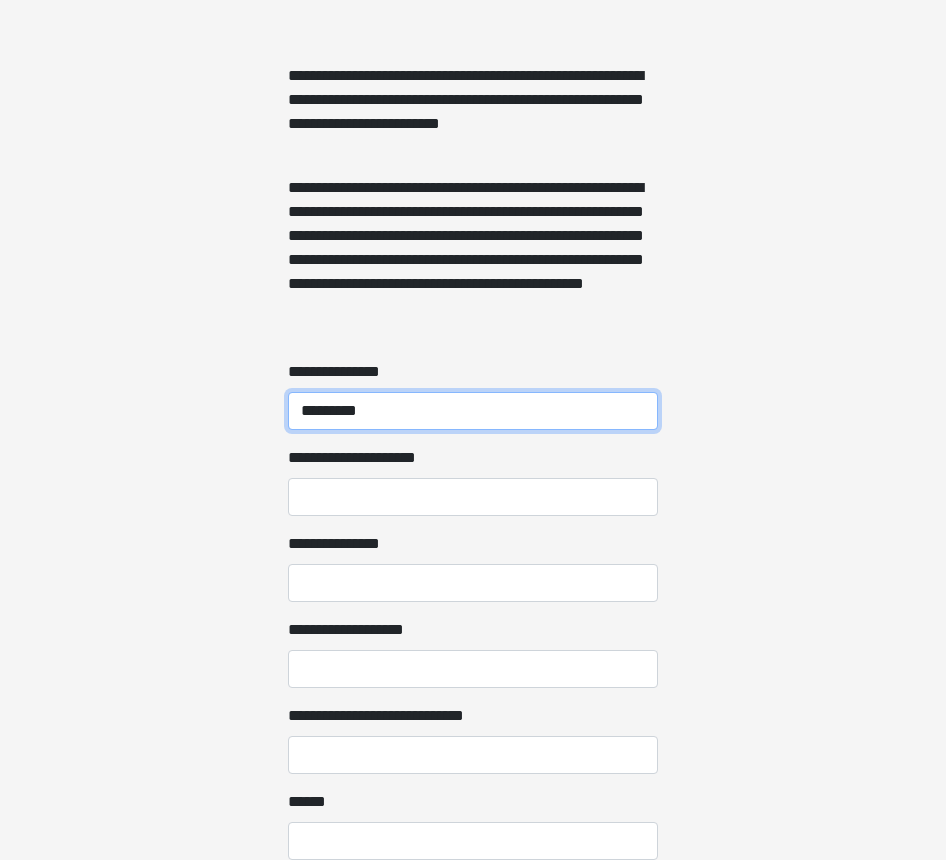 type on "*********" 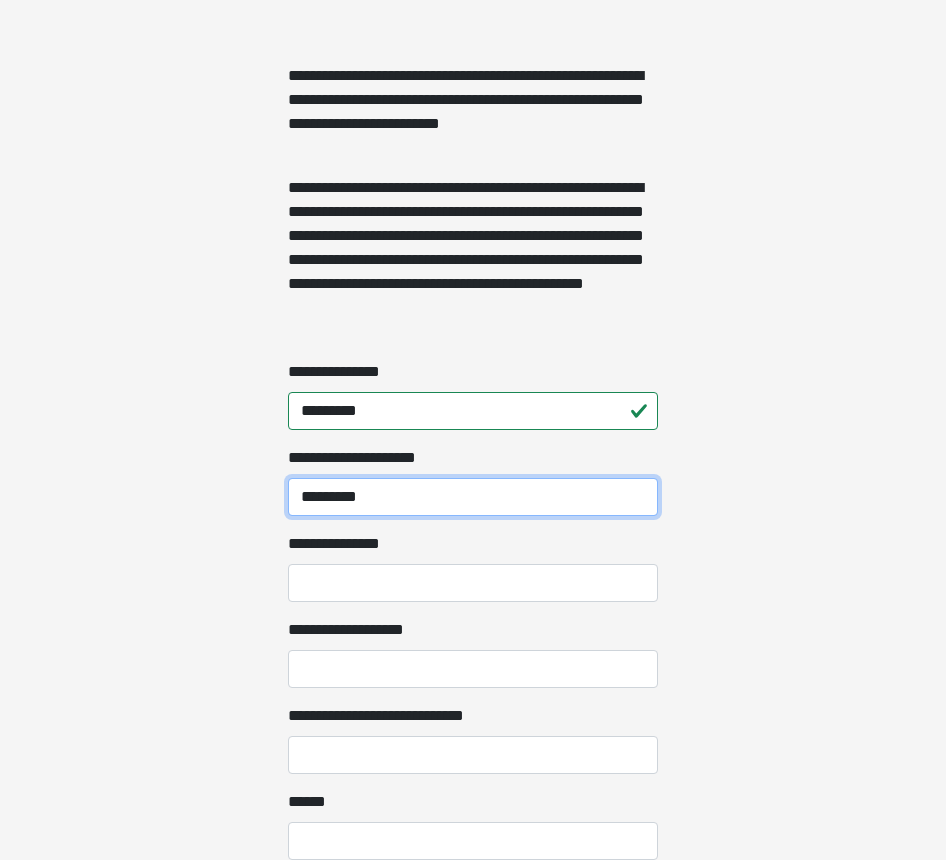 type on "*********" 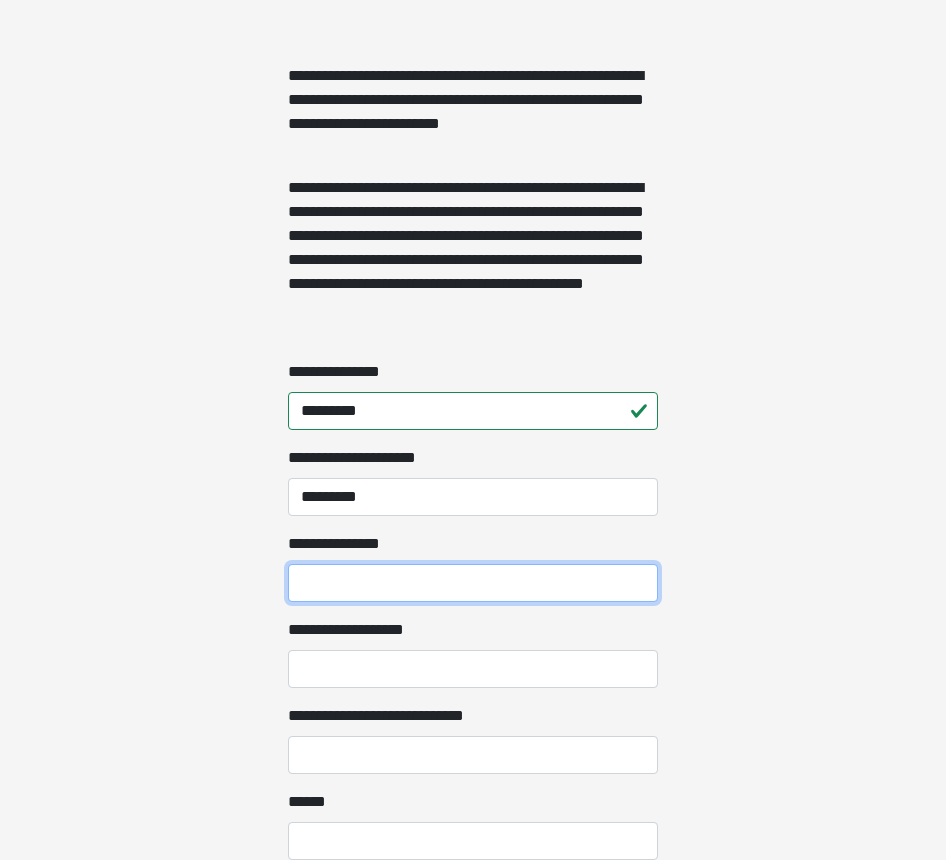 click on "**********" at bounding box center (473, 583) 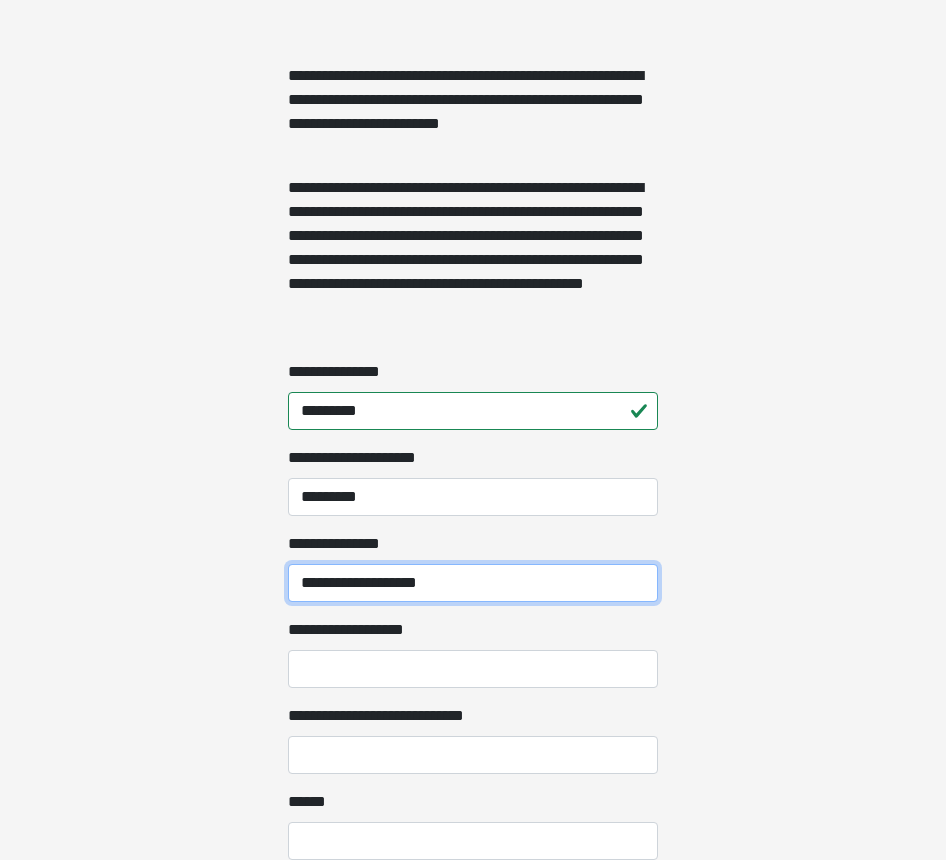 type on "**********" 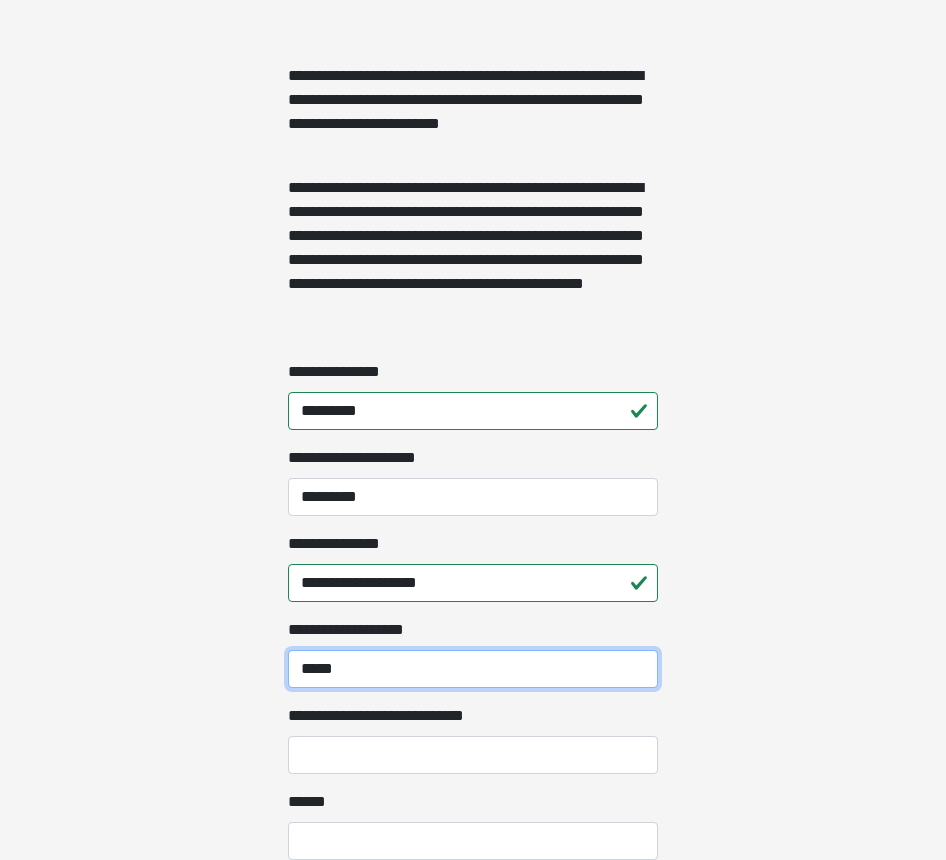 type on "*****" 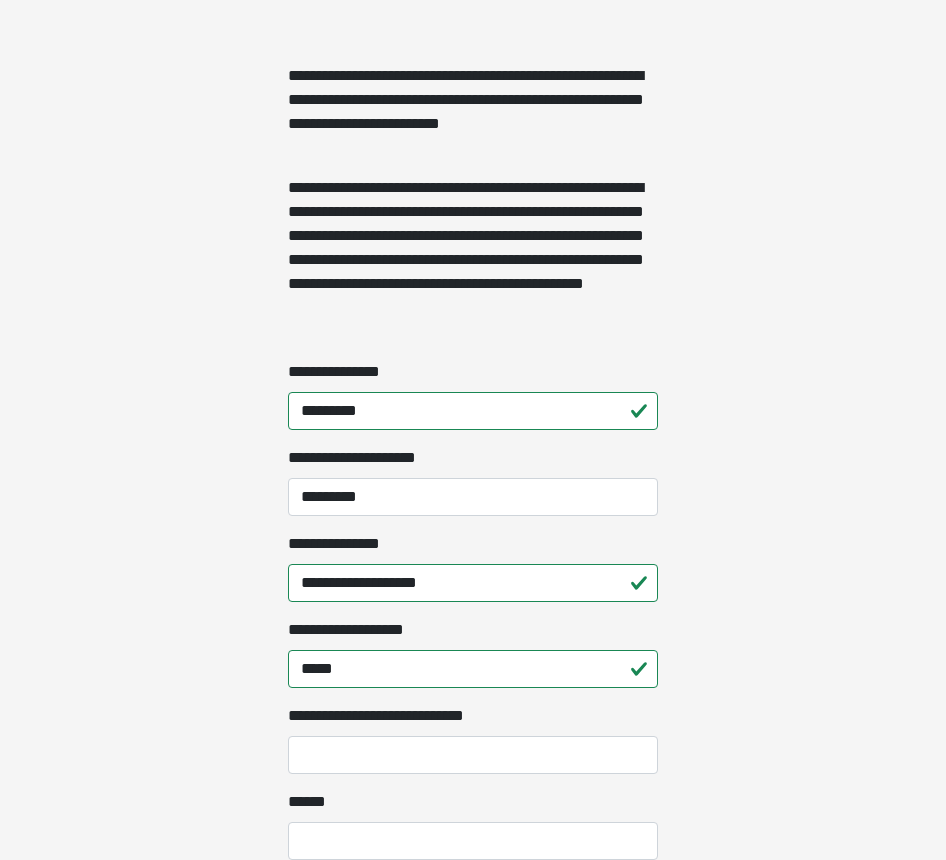 drag, startPoint x: 285, startPoint y: 756, endPoint x: 236, endPoint y: 750, distance: 49.365982 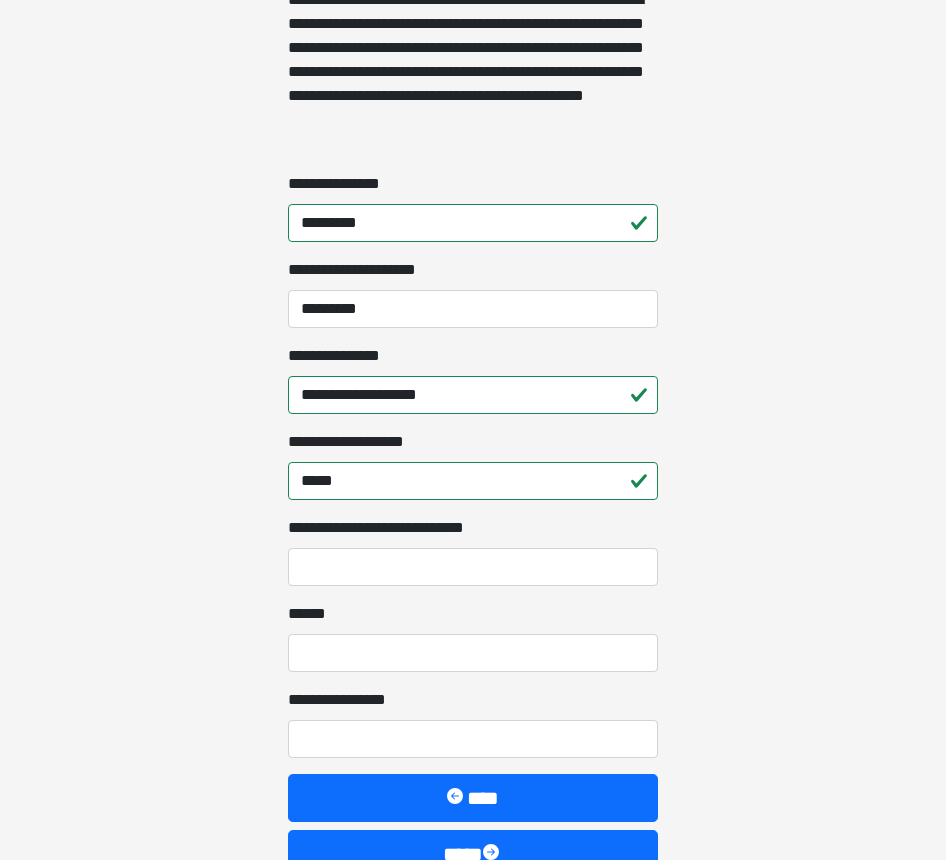 scroll, scrollTop: 1592, scrollLeft: 0, axis: vertical 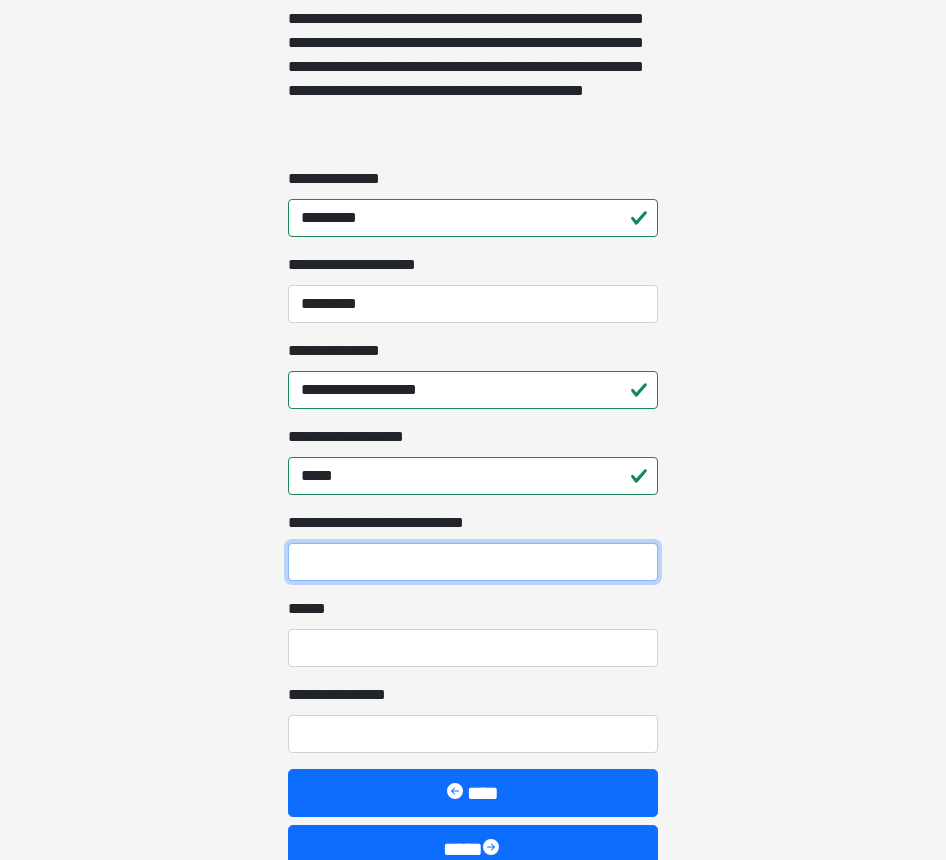 click on "**********" at bounding box center (473, 562) 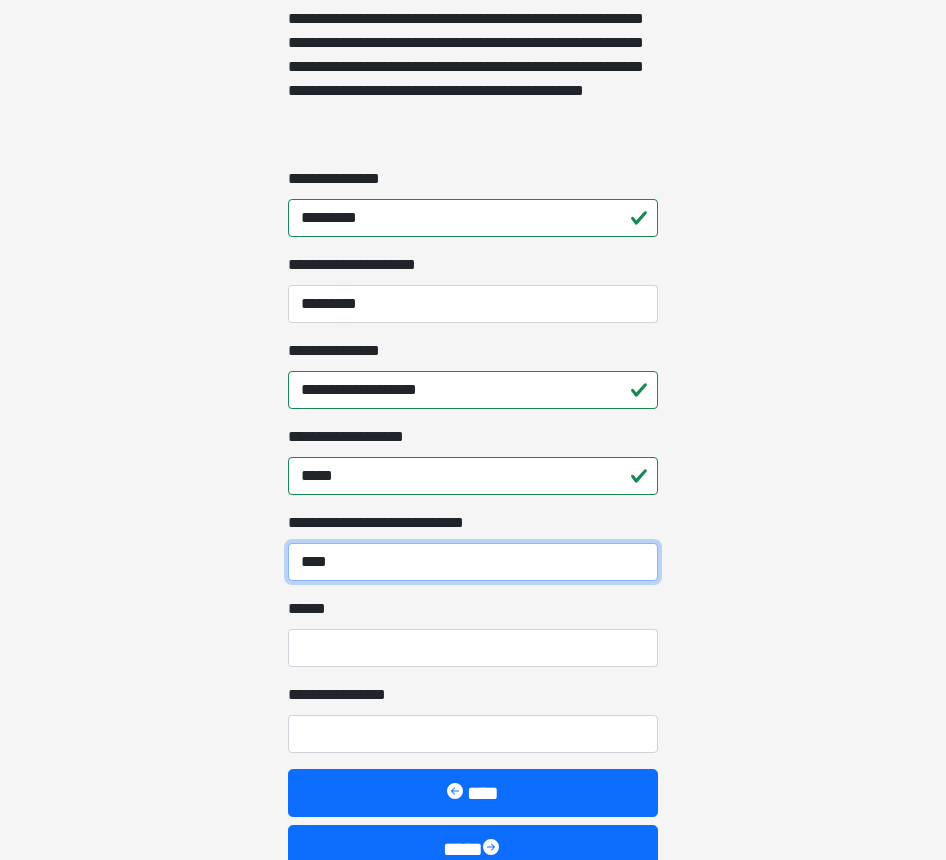 type on "****" 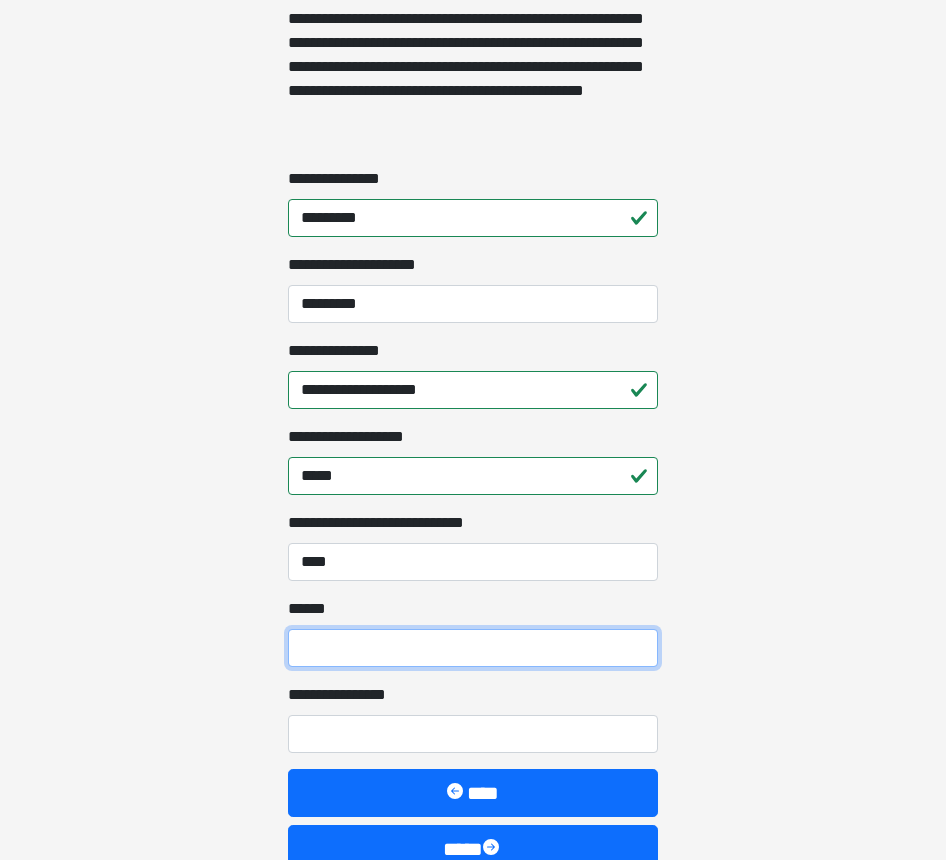 click on "**** *" at bounding box center (473, 648) 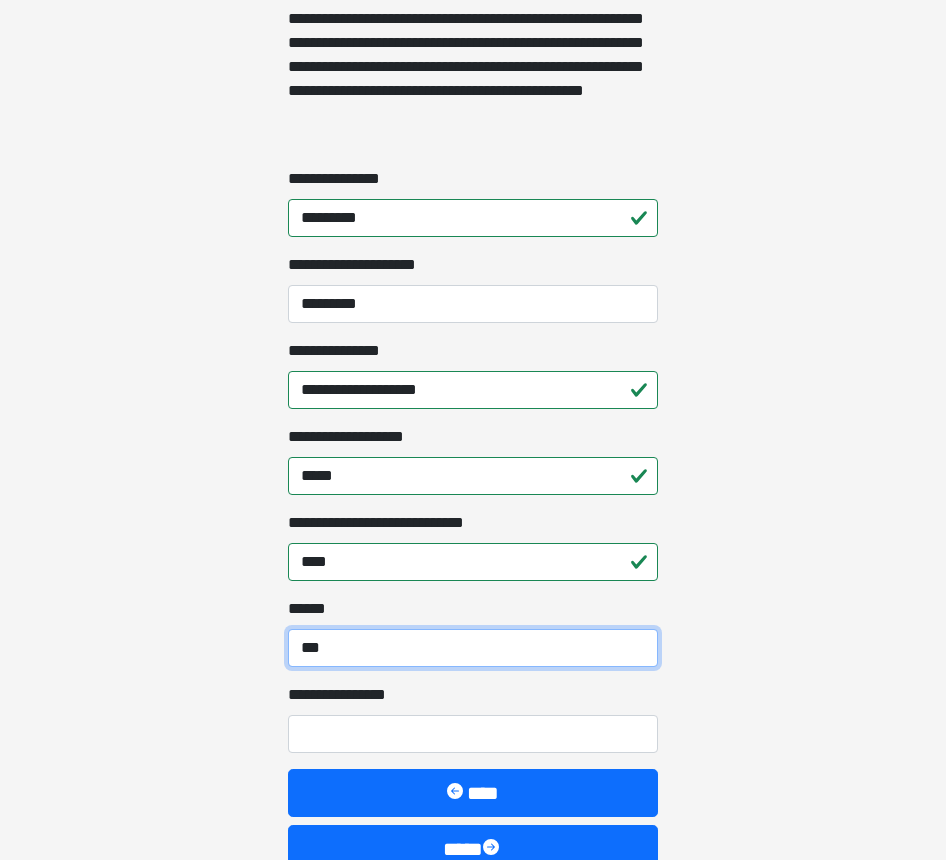 type on "***" 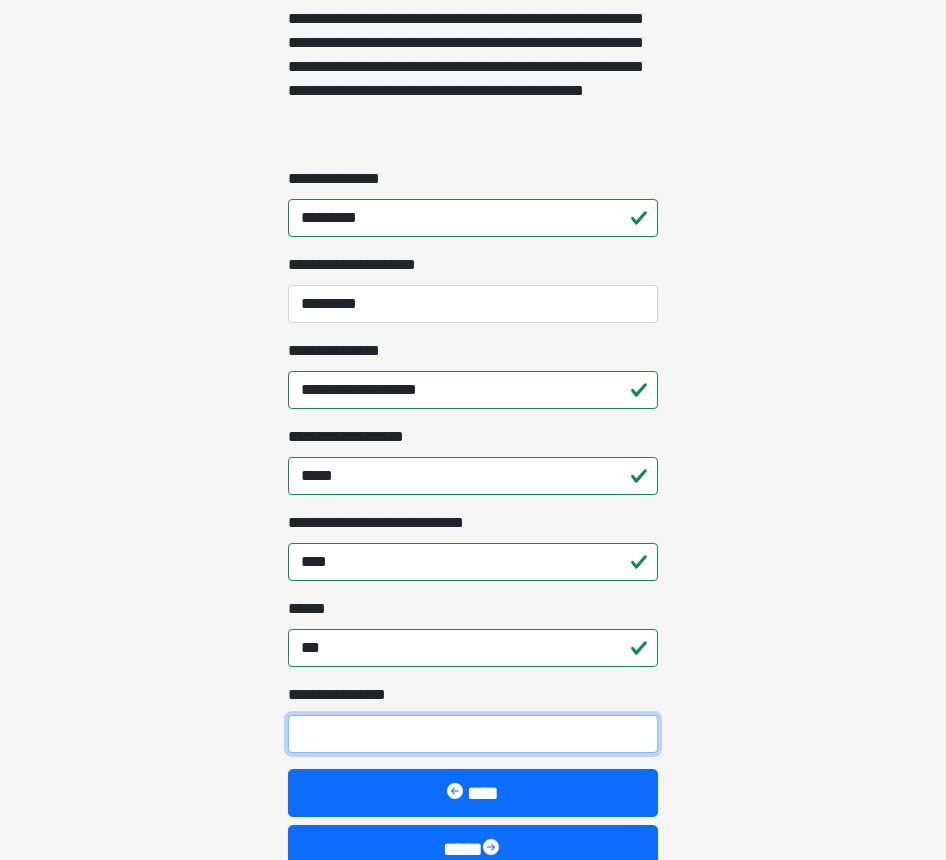 drag, startPoint x: 325, startPoint y: 745, endPoint x: 333, endPoint y: 731, distance: 16.124516 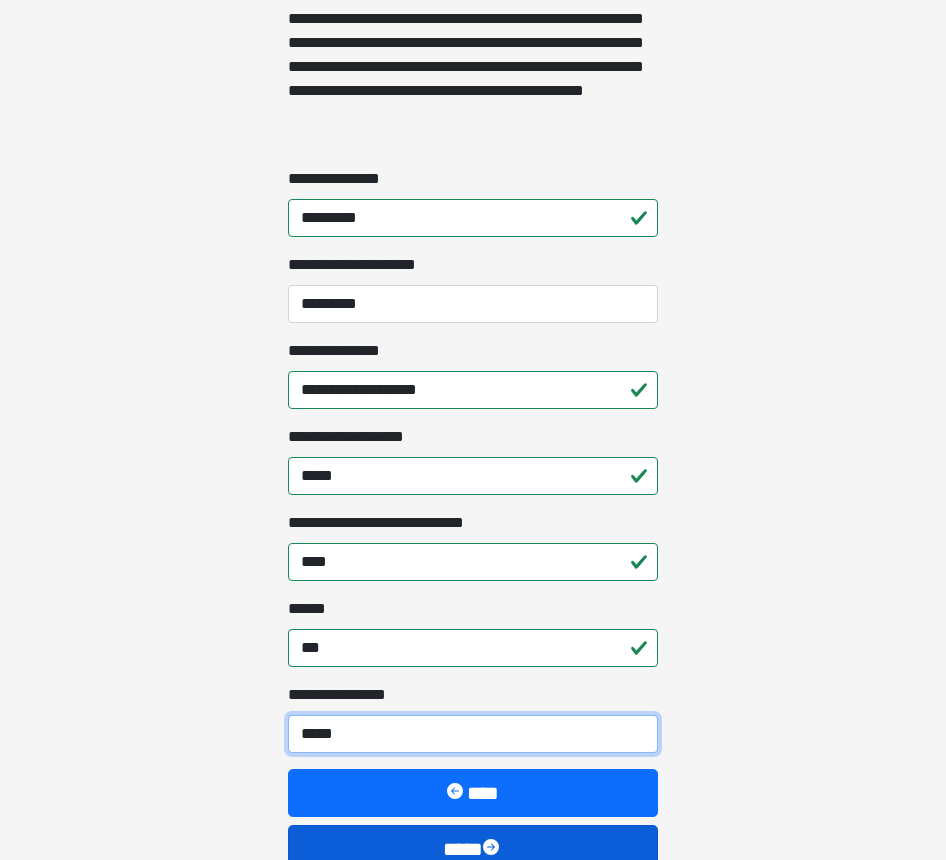 type on "*****" 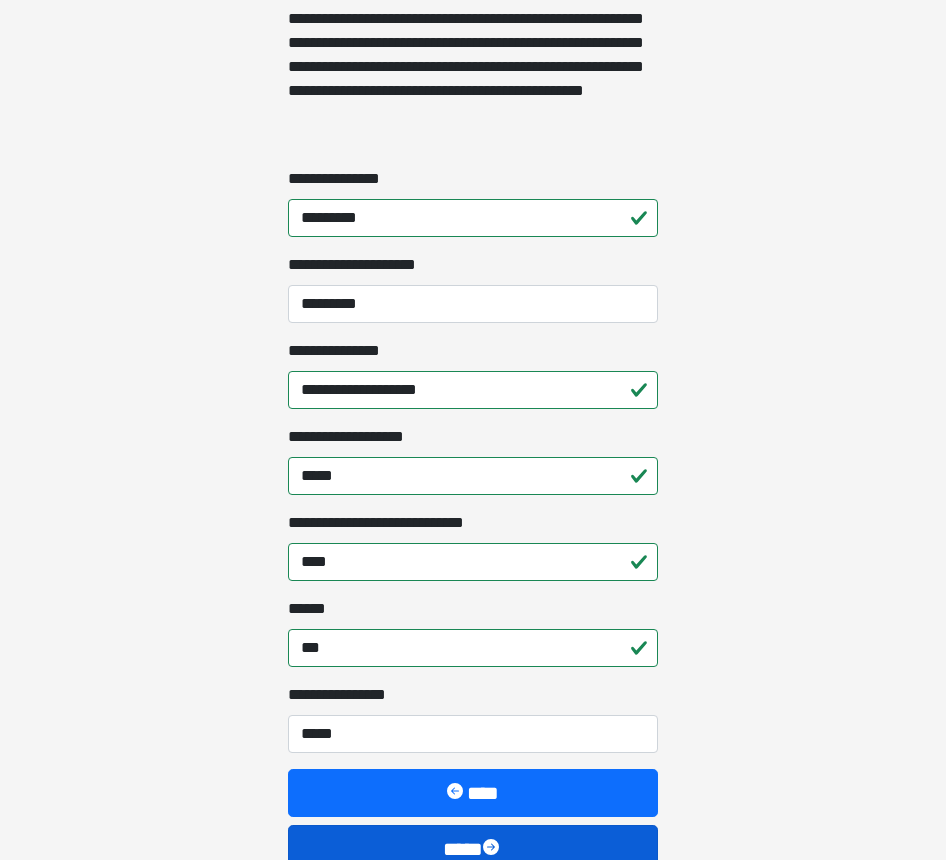 click on "****" at bounding box center (473, 849) 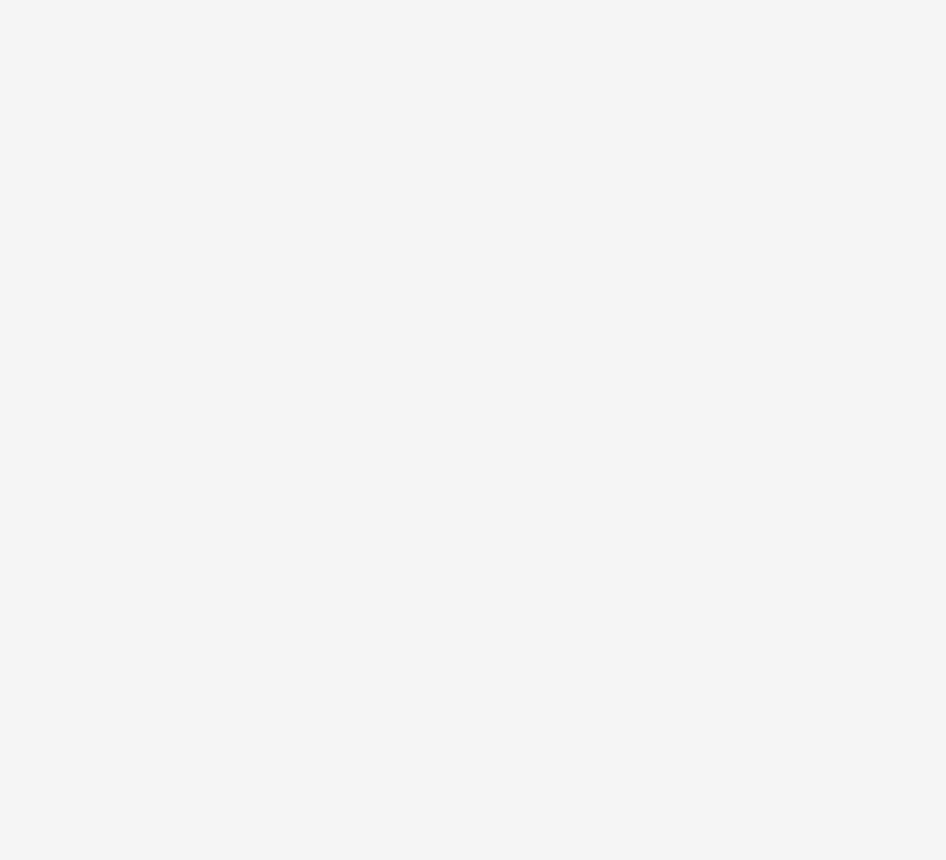 scroll, scrollTop: 0, scrollLeft: 0, axis: both 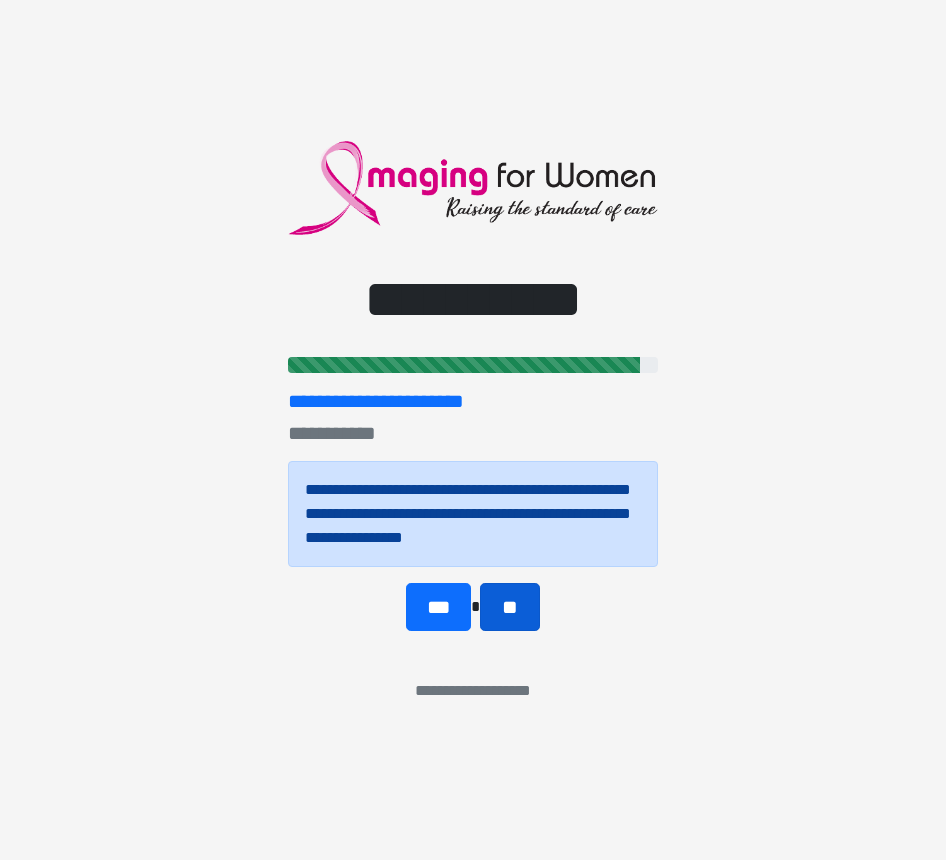 click on "**" at bounding box center (509, 607) 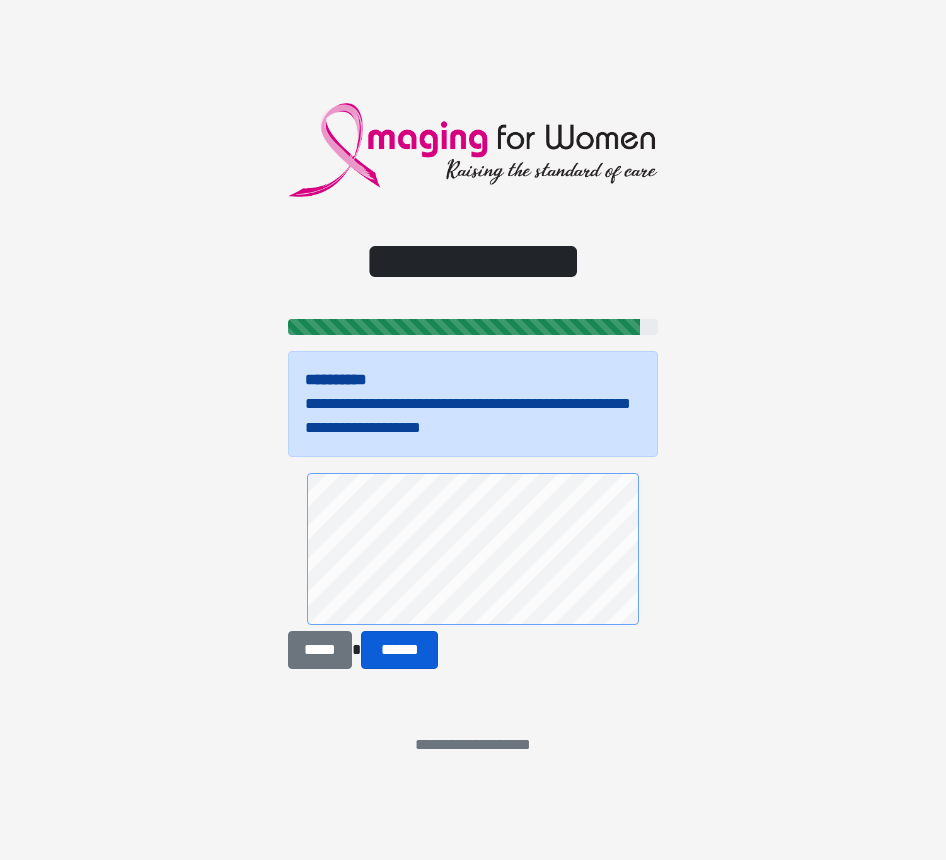 click on "******" at bounding box center [399, 650] 